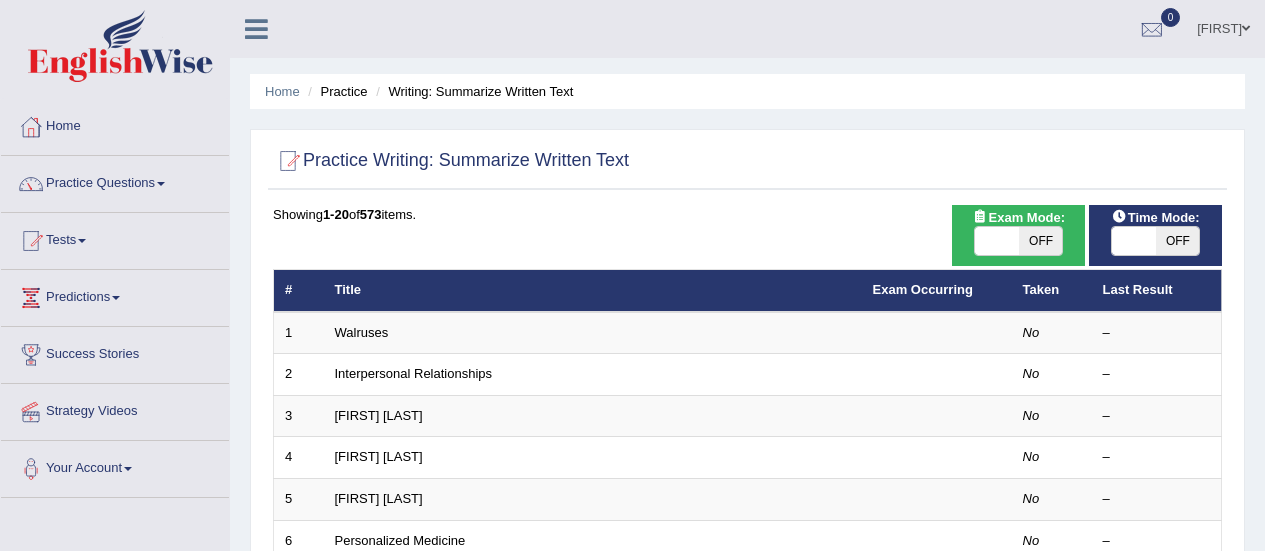 scroll, scrollTop: 0, scrollLeft: 0, axis: both 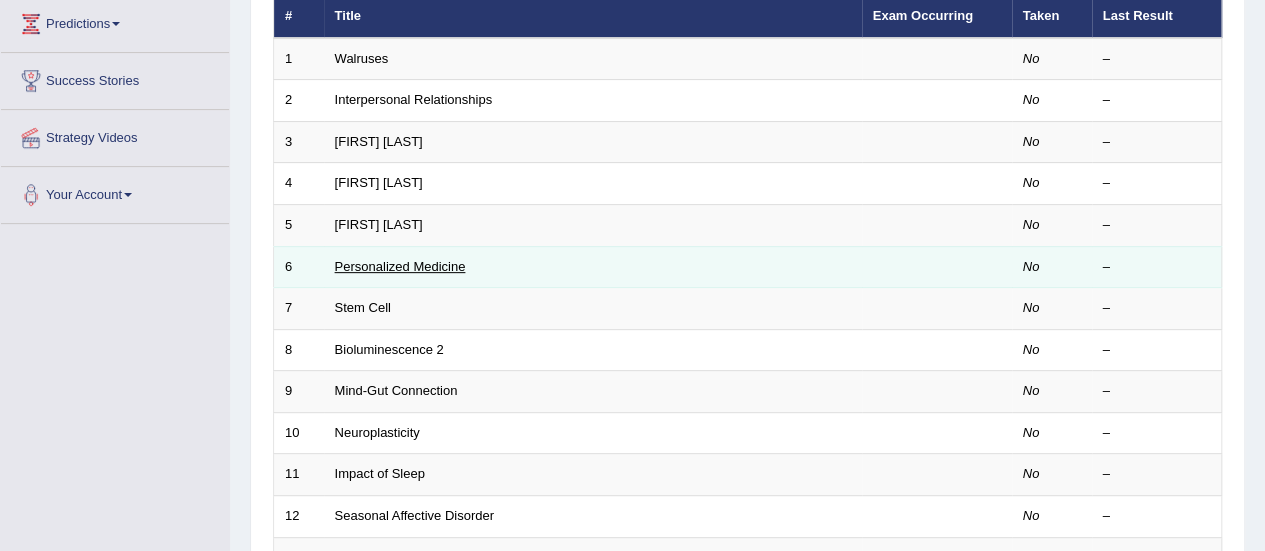 click on "Personalized Medicine" at bounding box center [400, 266] 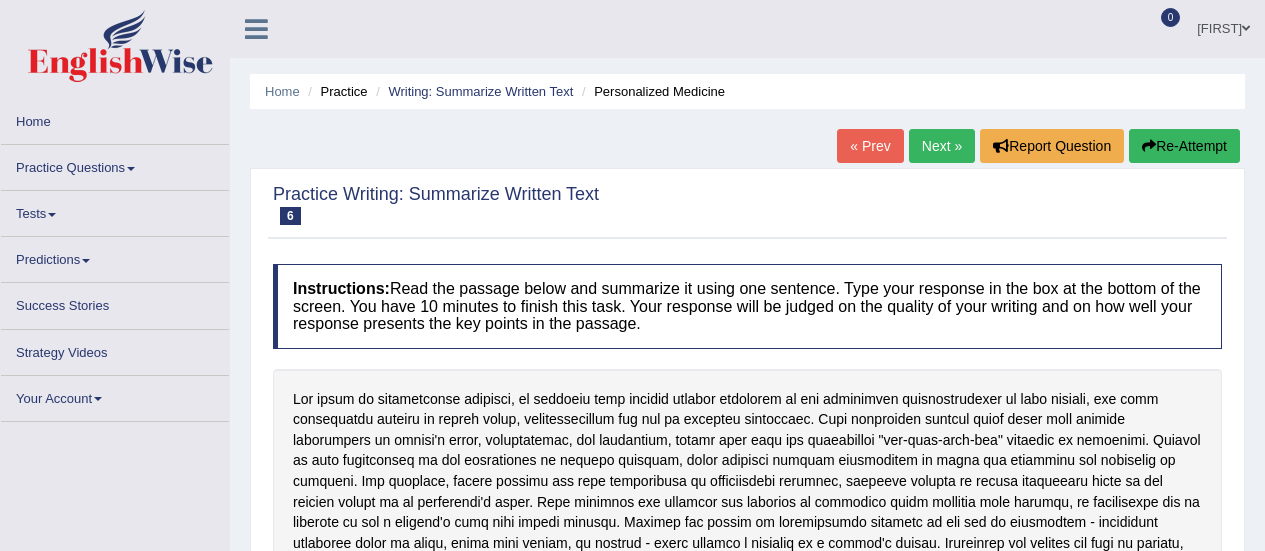 scroll, scrollTop: 186, scrollLeft: 0, axis: vertical 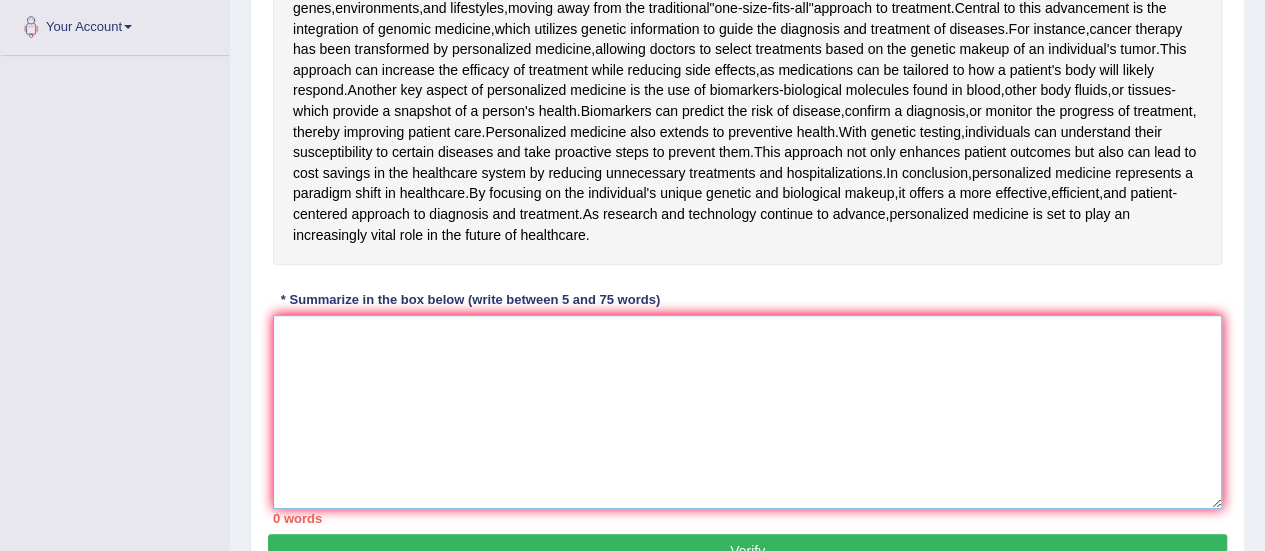 click at bounding box center (747, 412) 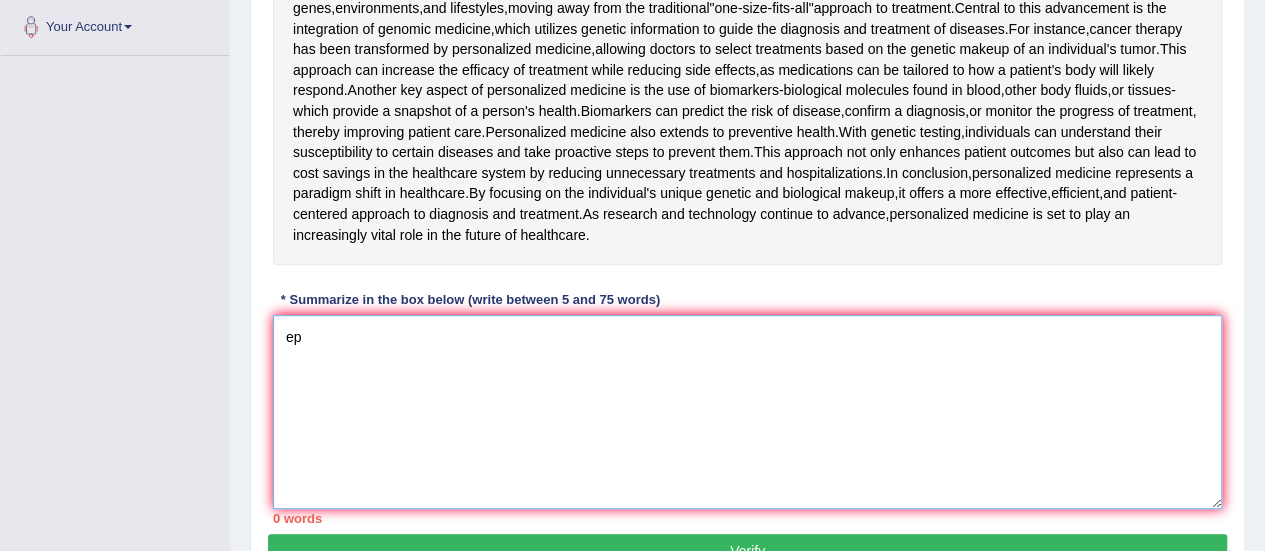 type on "е" 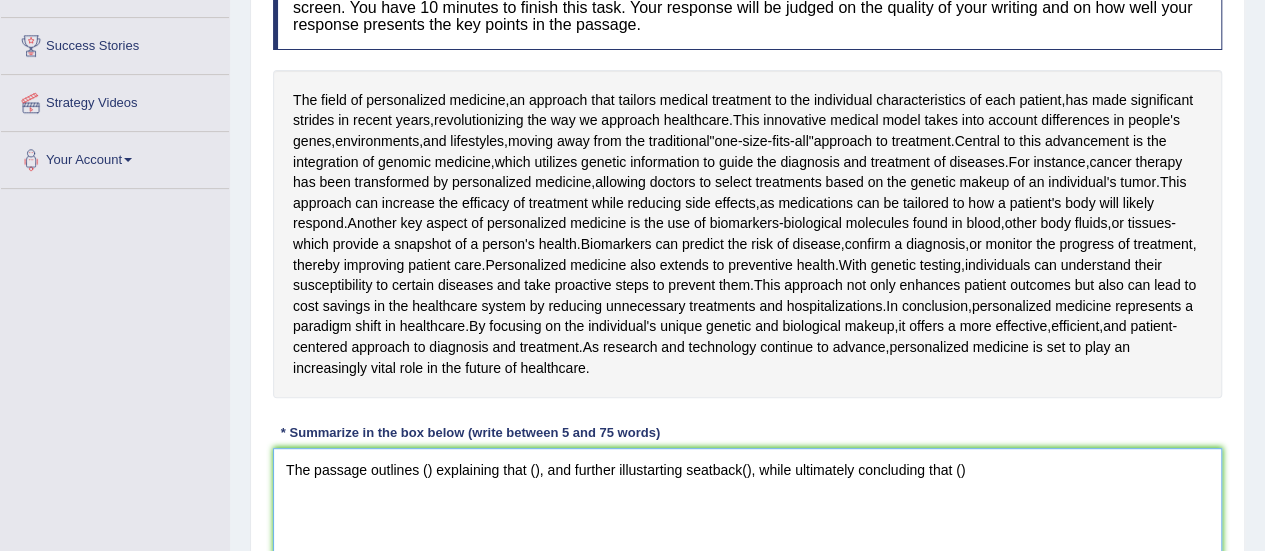 scroll, scrollTop: 308, scrollLeft: 0, axis: vertical 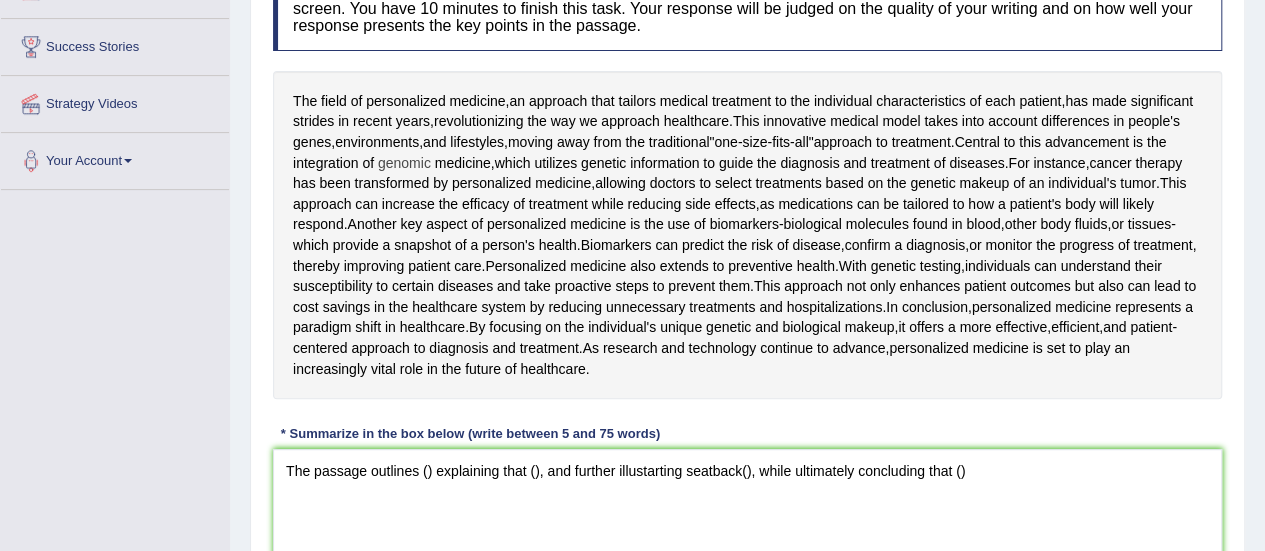 click on "genomic" at bounding box center (404, 163) 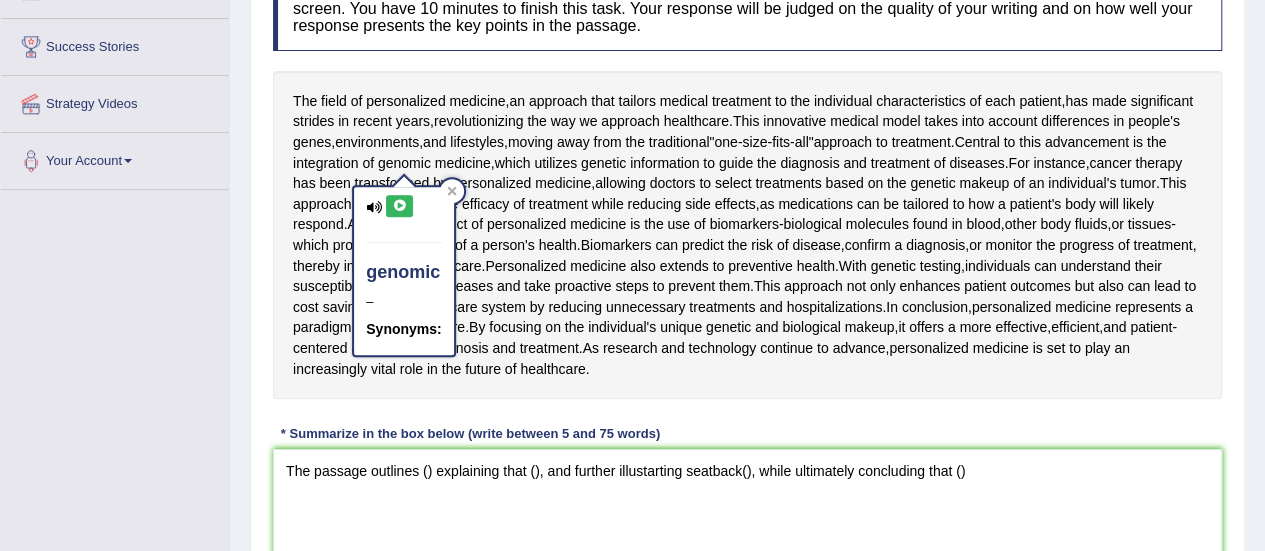 click at bounding box center (399, 206) 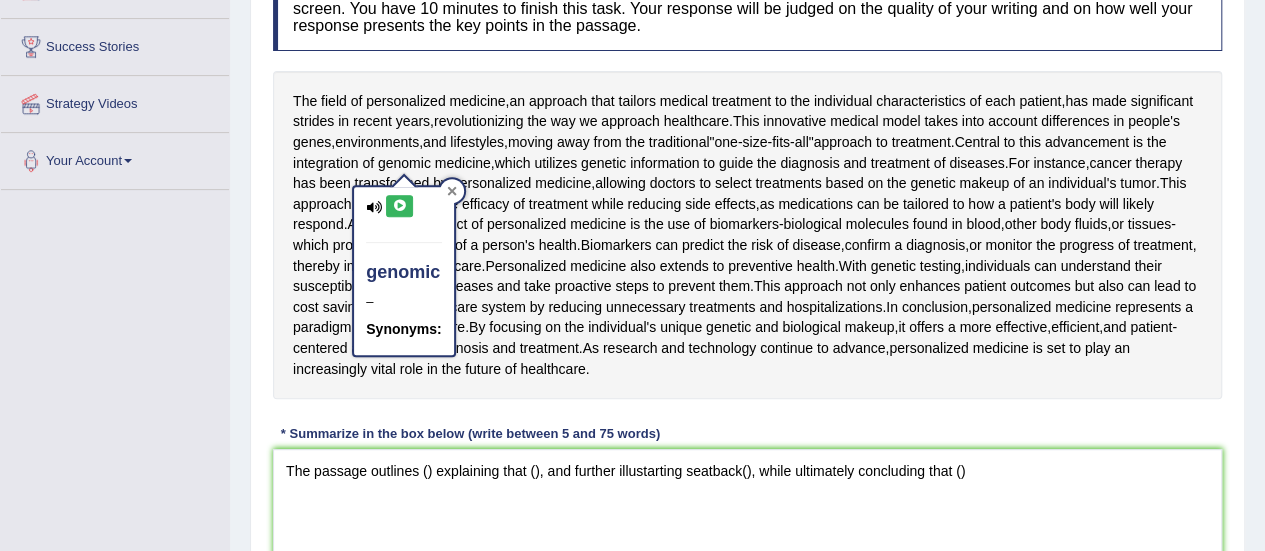 click at bounding box center [452, 191] 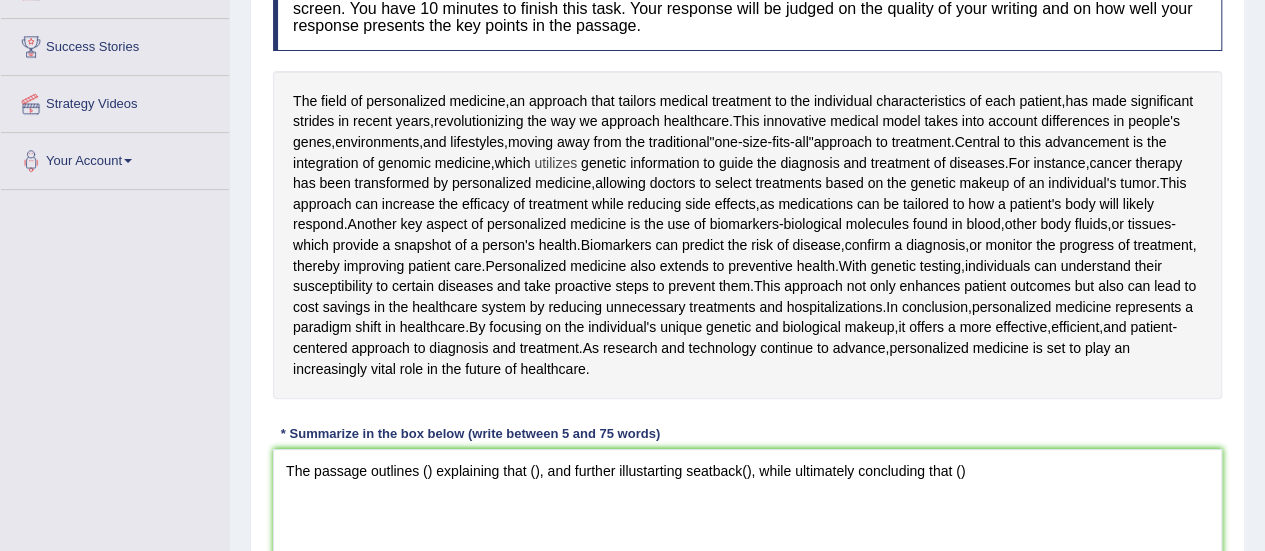 click on "utilizes" at bounding box center [555, 163] 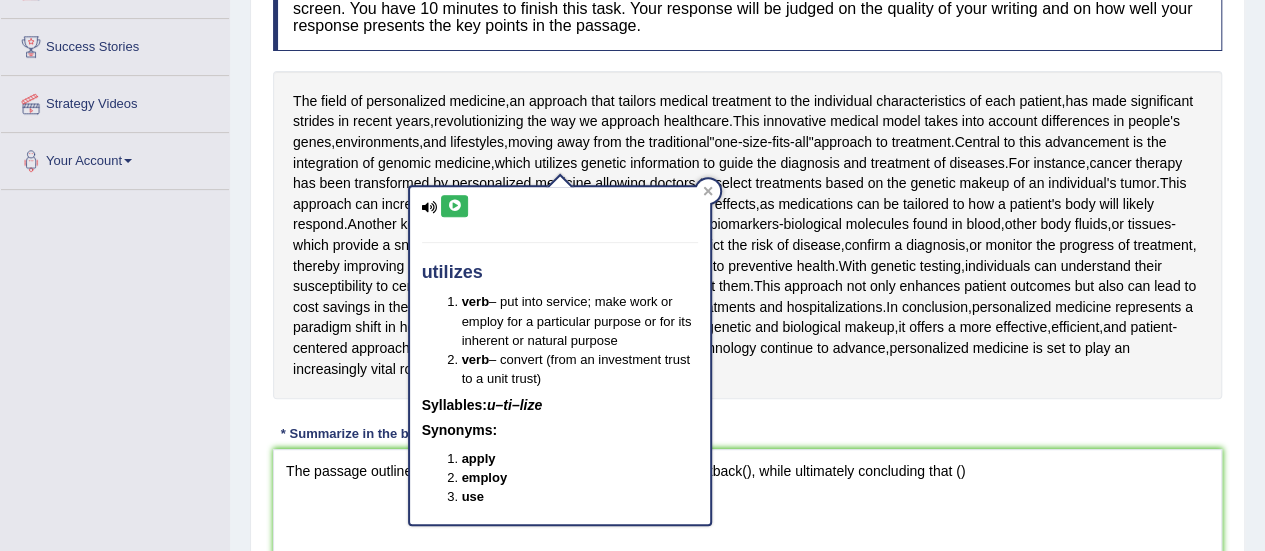 click on "utilizes verb  – put into service; make work or employ for a particular purpose or for its inherent or natural purpose verb  – convert (from an investment trust to a unit trust) Syllables:  u–ti–lize Synonyms:  apply employ use" at bounding box center [560, 355] 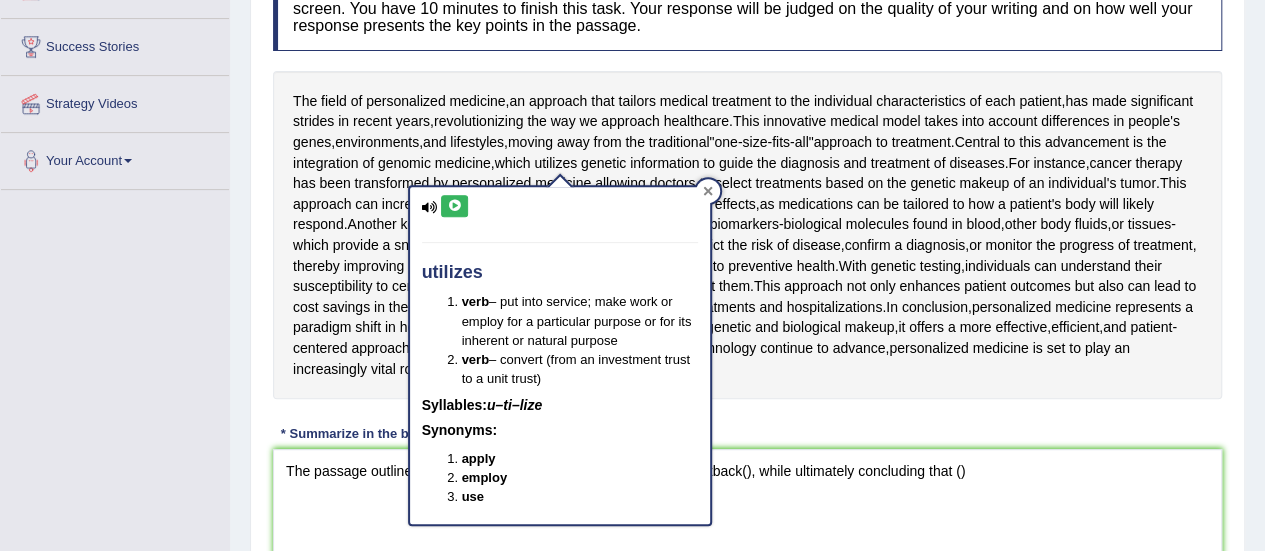 click 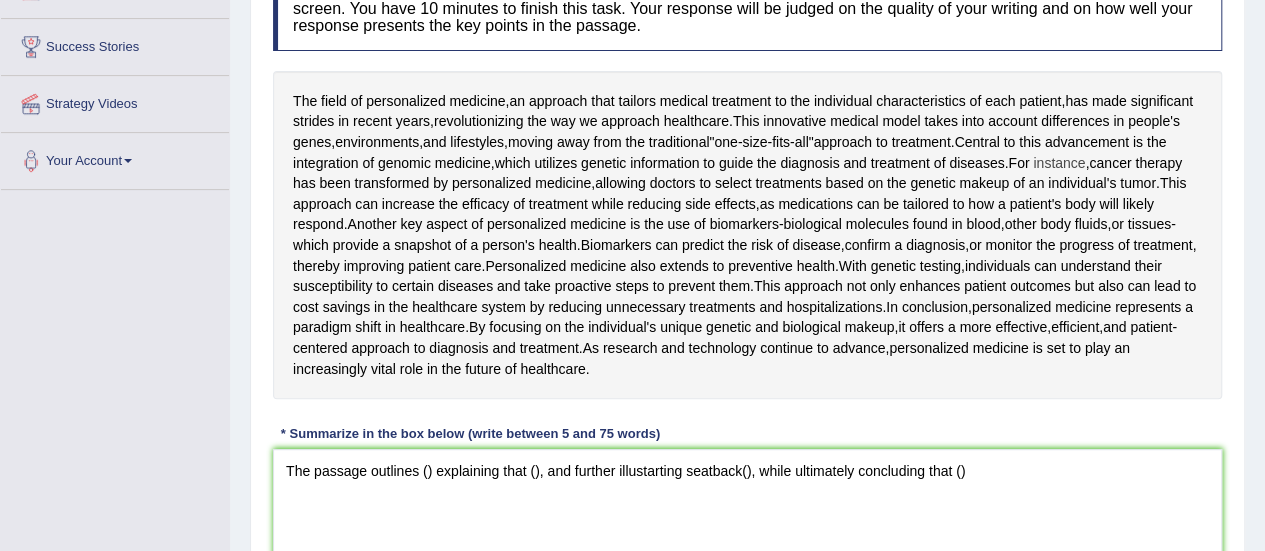 click on "instance" at bounding box center [1059, 163] 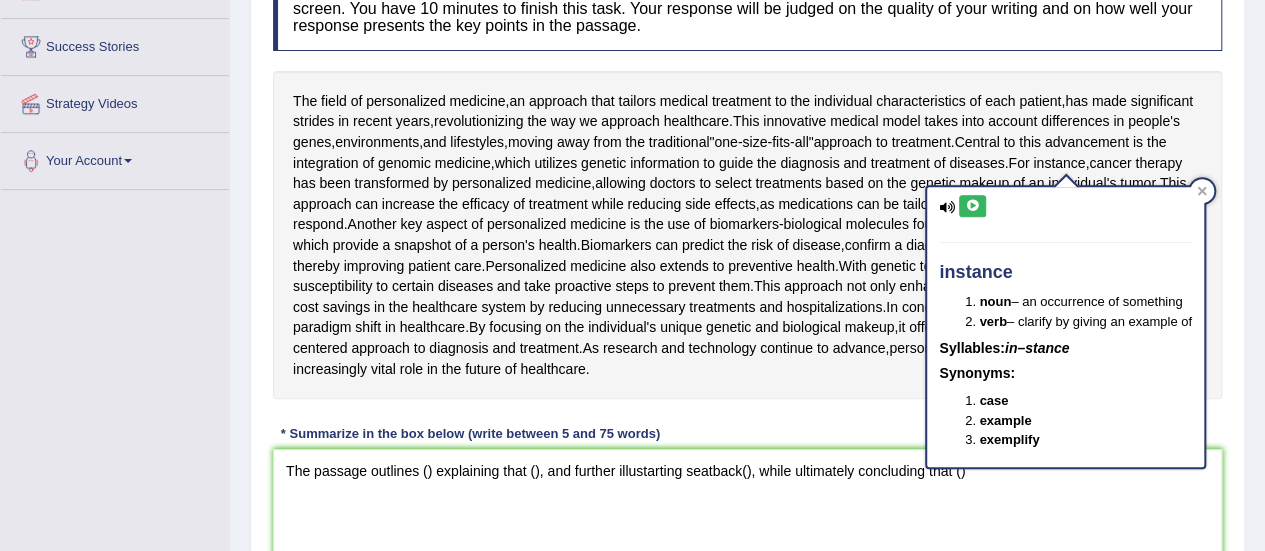 click at bounding box center [972, 206] 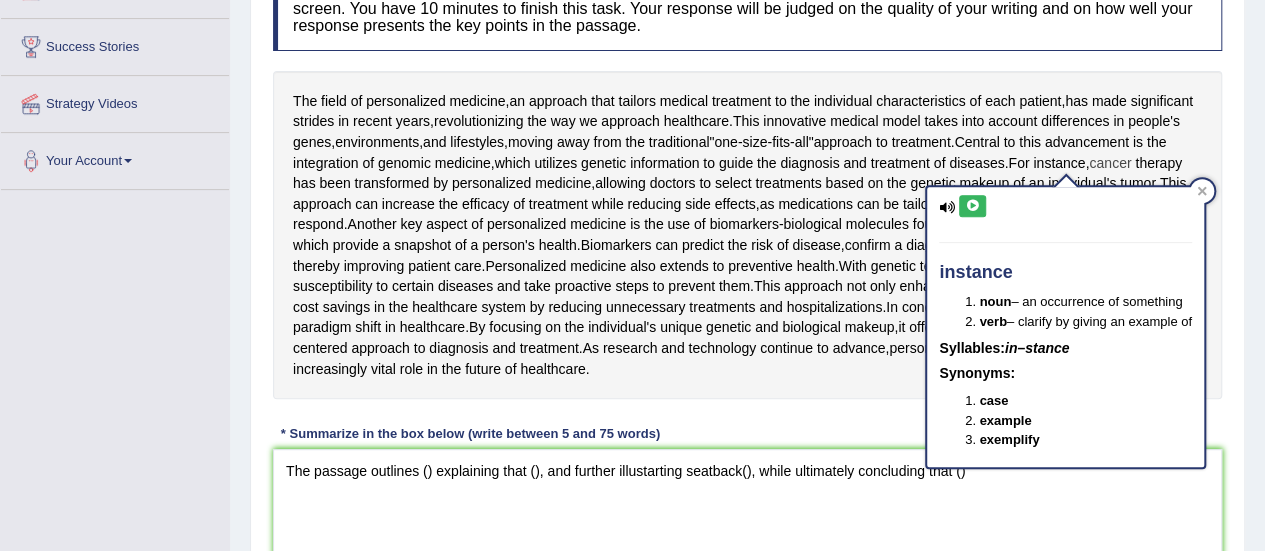 click on "cancer" at bounding box center (1110, 163) 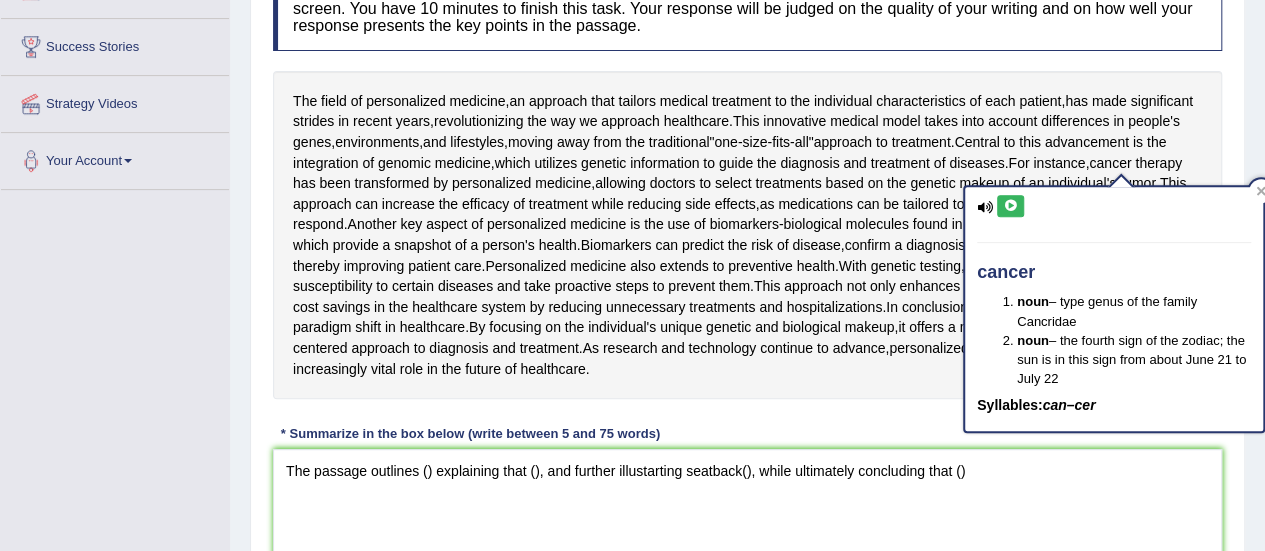click at bounding box center [1010, 206] 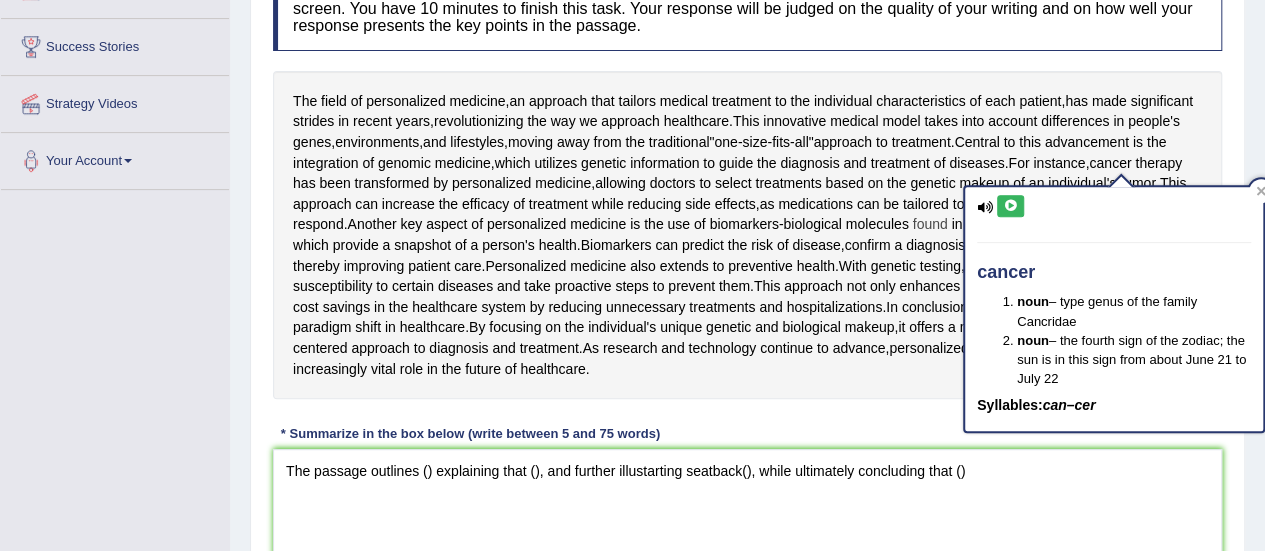 click on "found" at bounding box center [930, 224] 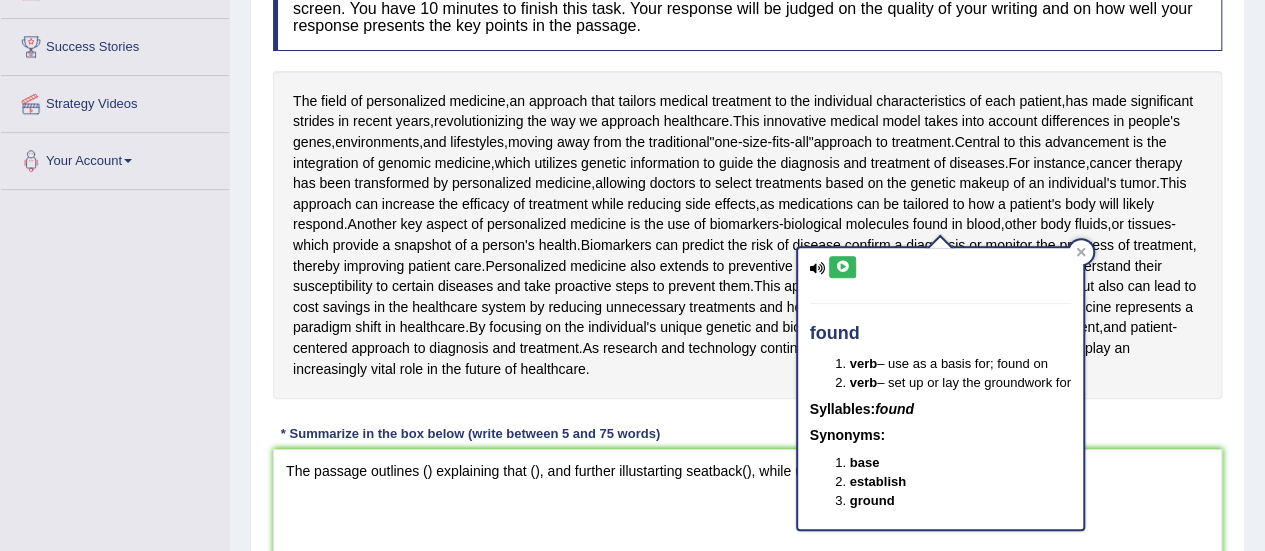 click on "found verb  – use as a basis for; found on verb  – set up or lay the groundwork for Syllables:  found Synonyms:  base establish ground" at bounding box center (940, 388) 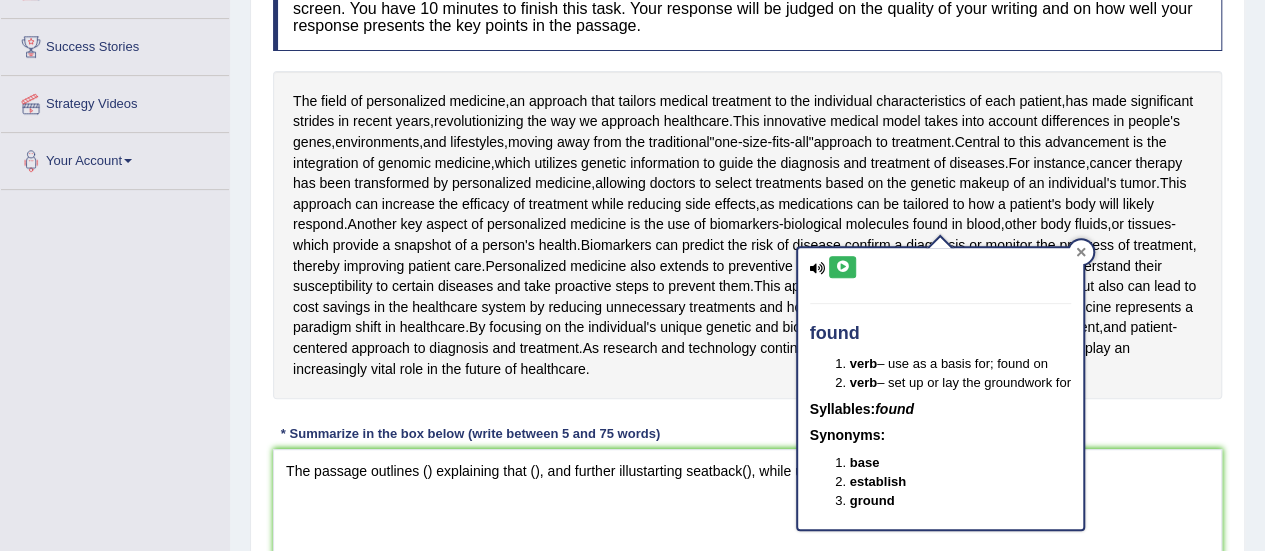 click 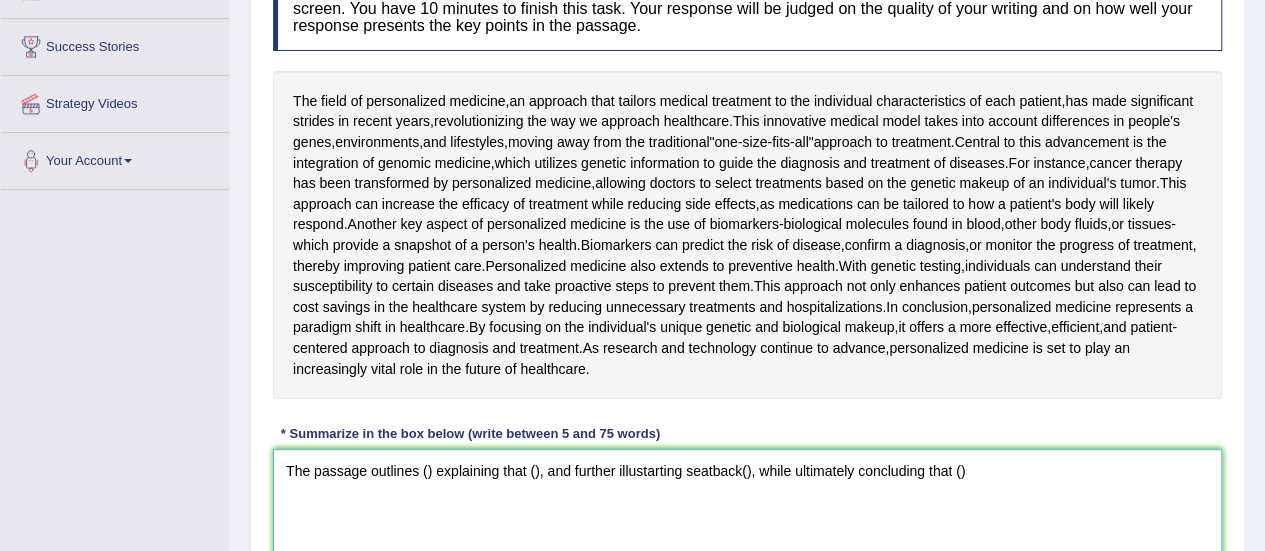 click on "The passage outlines () explaining that (), and further illustarting seatback(), while ultimately concluding that ()" at bounding box center (747, 546) 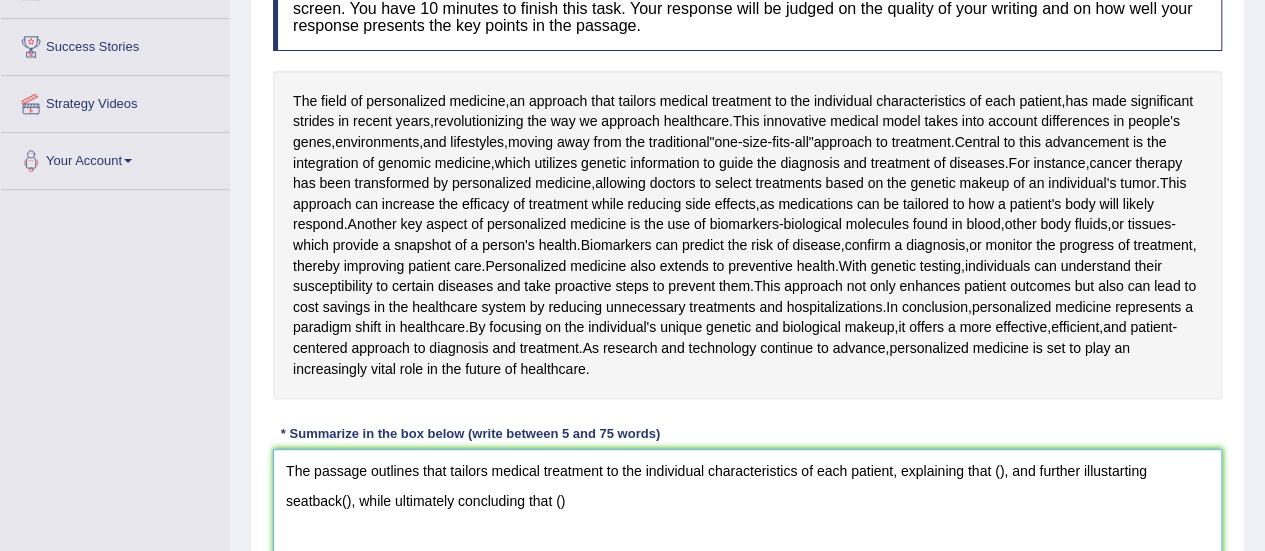 click on "The passage outlines that tailors medical treatment to the individual characteristics of each patient, explaining that (), and further illustarting seatback(), while ultimately concluding that ()" at bounding box center [747, 546] 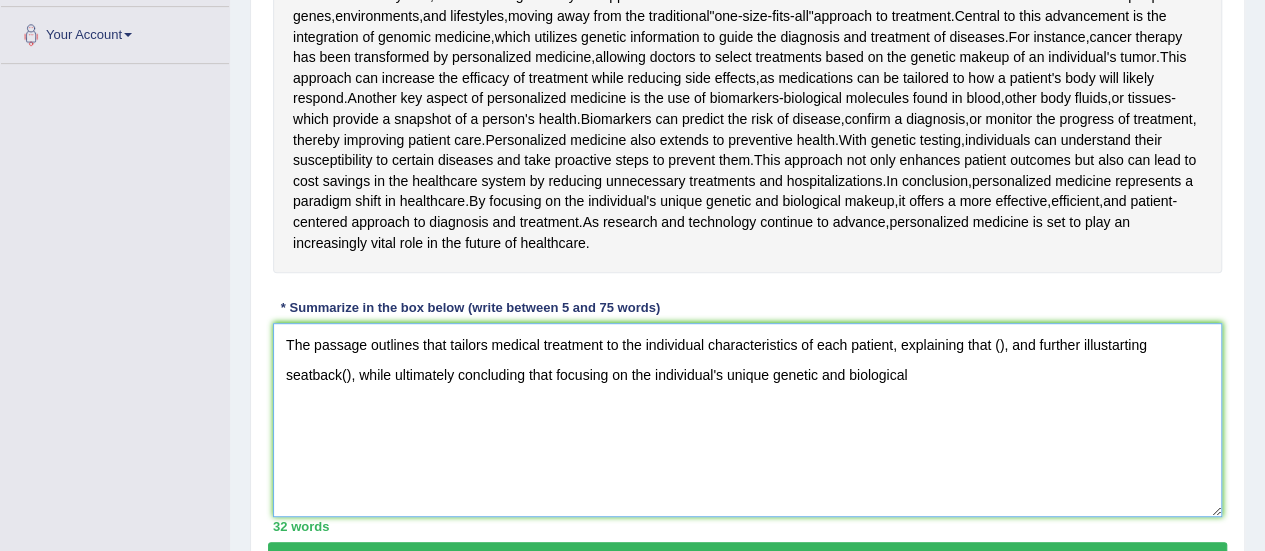 scroll, scrollTop: 432, scrollLeft: 0, axis: vertical 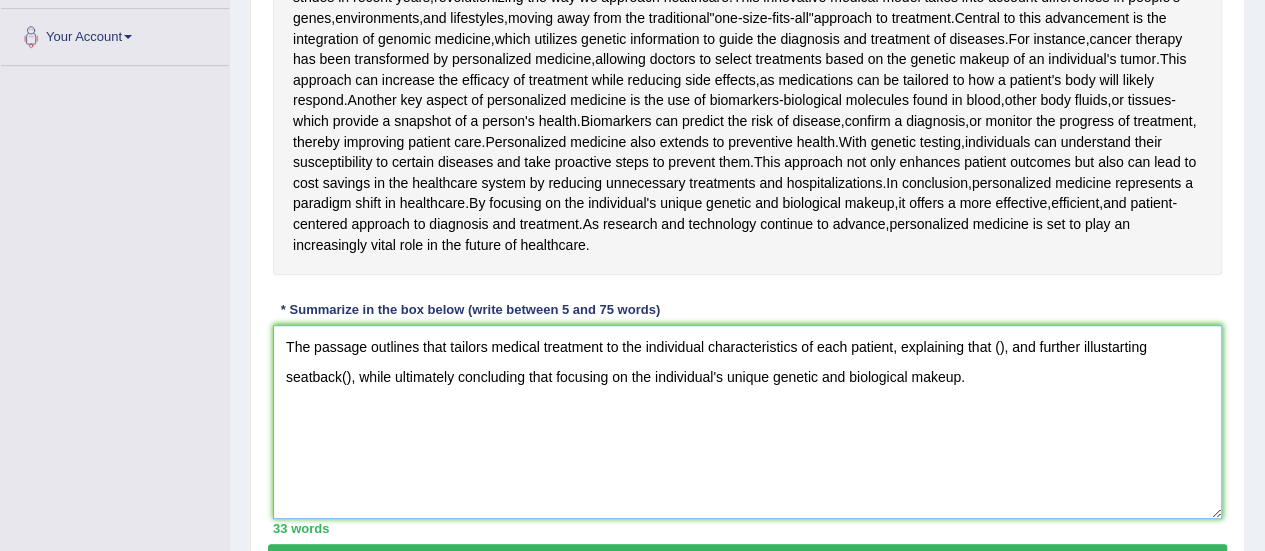 click on "The passage outlines that tailors medical treatment to the individual characteristics of each patient, explaining that (), and further illustarting seatback(), while ultimately concluding that focusing on the individual's unique genetic and biological makeup." at bounding box center [747, 422] 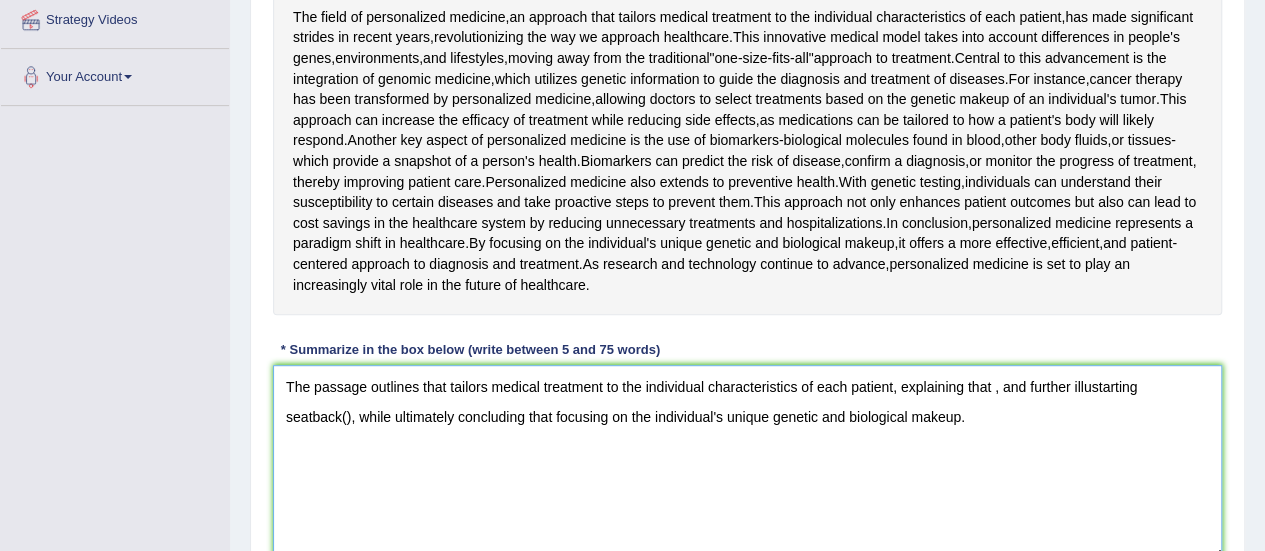 scroll, scrollTop: 394, scrollLeft: 0, axis: vertical 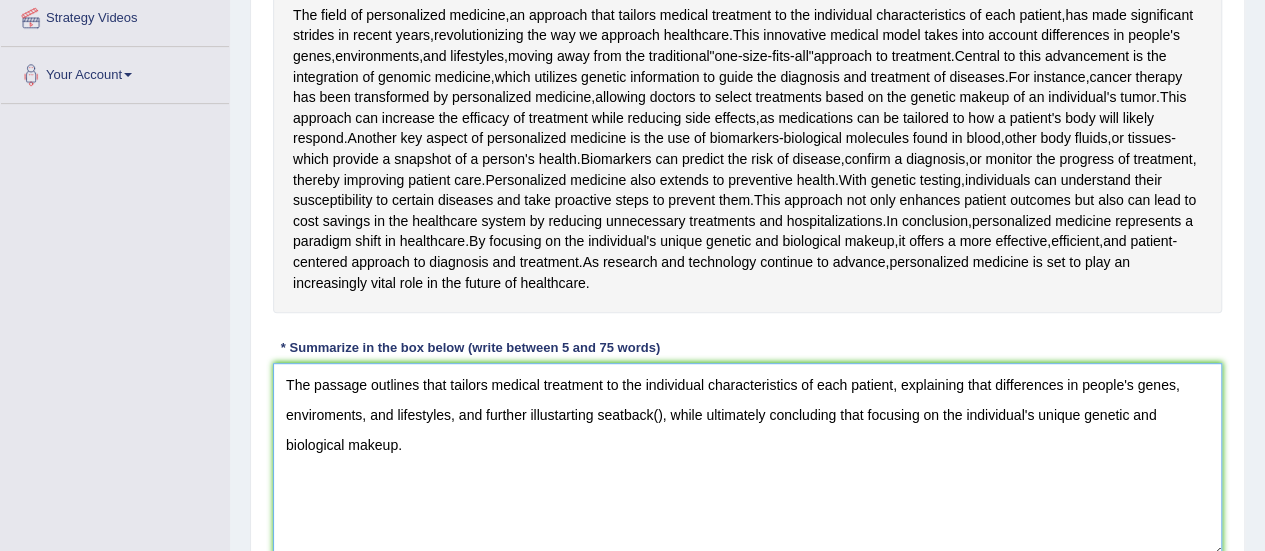 click on "The passage outlines that tailors medical treatment to the individual characteristics of each patient, explaining that differences in people's genes, enviroments, and lifestyles, and further illustarting seatback(), while ultimately concluding that focusing on the individual's unique genetic and biological makeup." at bounding box center [747, 460] 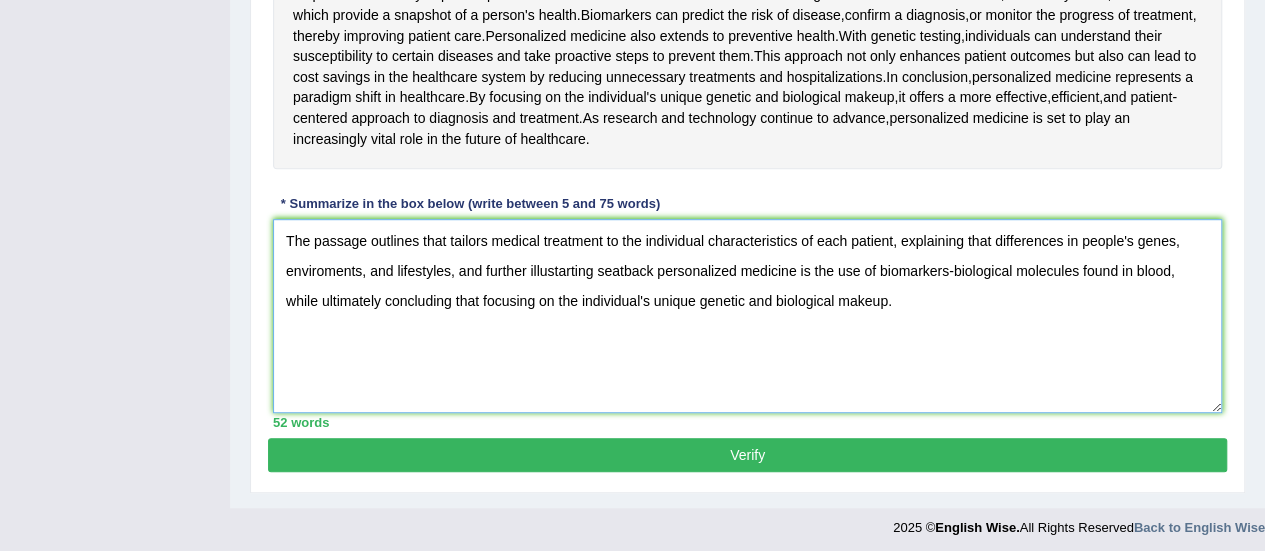 scroll, scrollTop: 540, scrollLeft: 0, axis: vertical 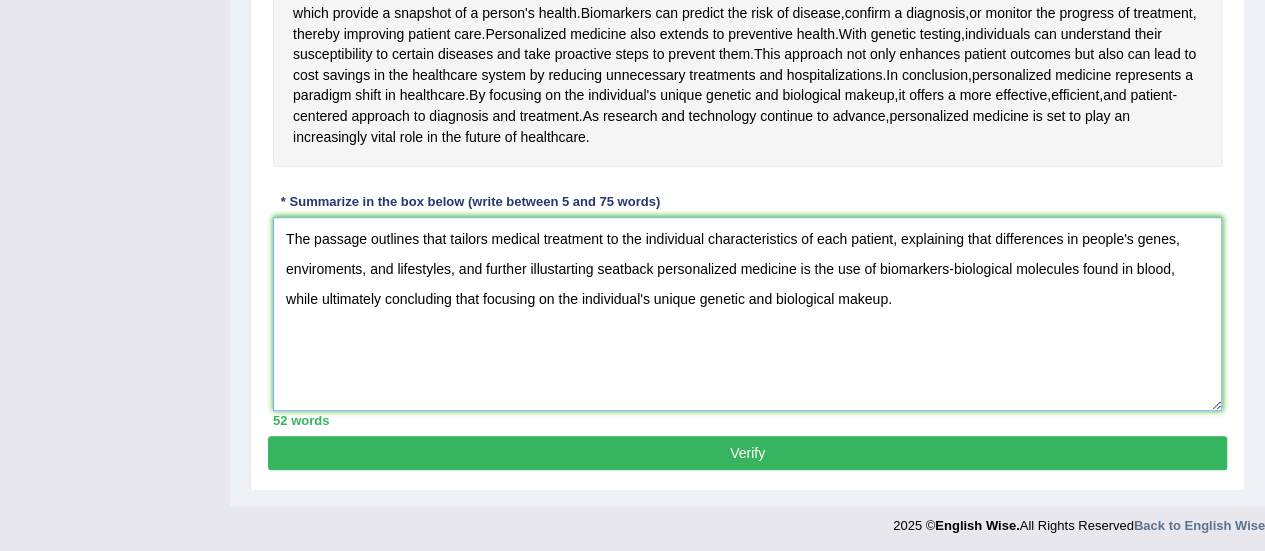 type on "The passage outlines that tailors medical treatment to the individual characteristics of each patient, explaining that differences in people's genes, enviroments, and lifestyles, and further illustarting seatback personalized medicine is the use of biomarkers-biological molecules found in blood, while ultimately concluding that focusing on the individual's unique genetic and biological makeup." 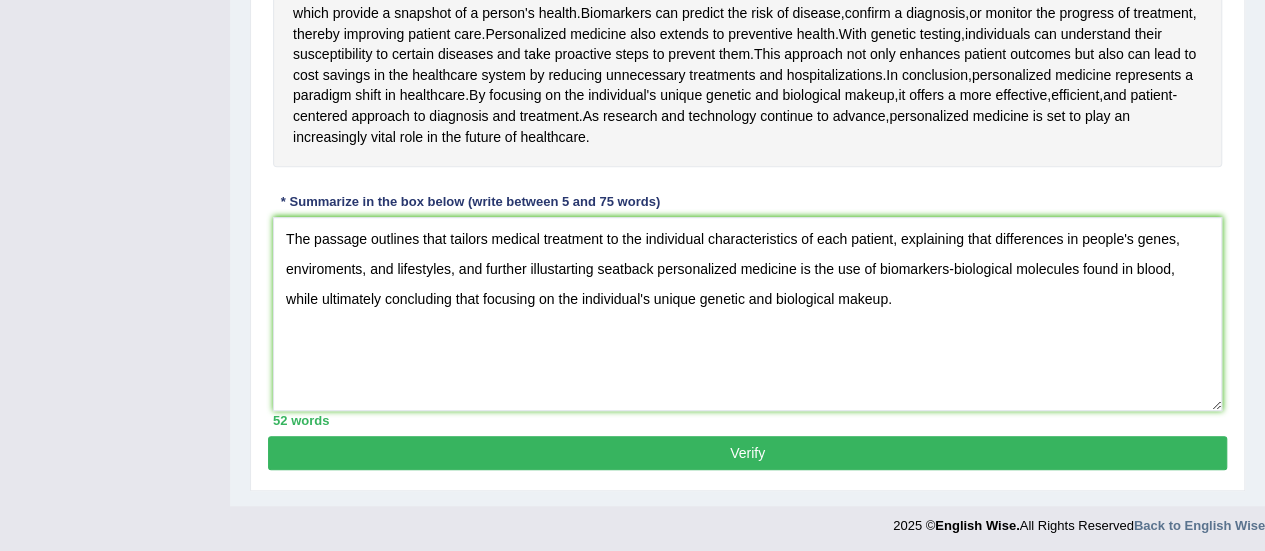 click on "Verify" at bounding box center (747, 453) 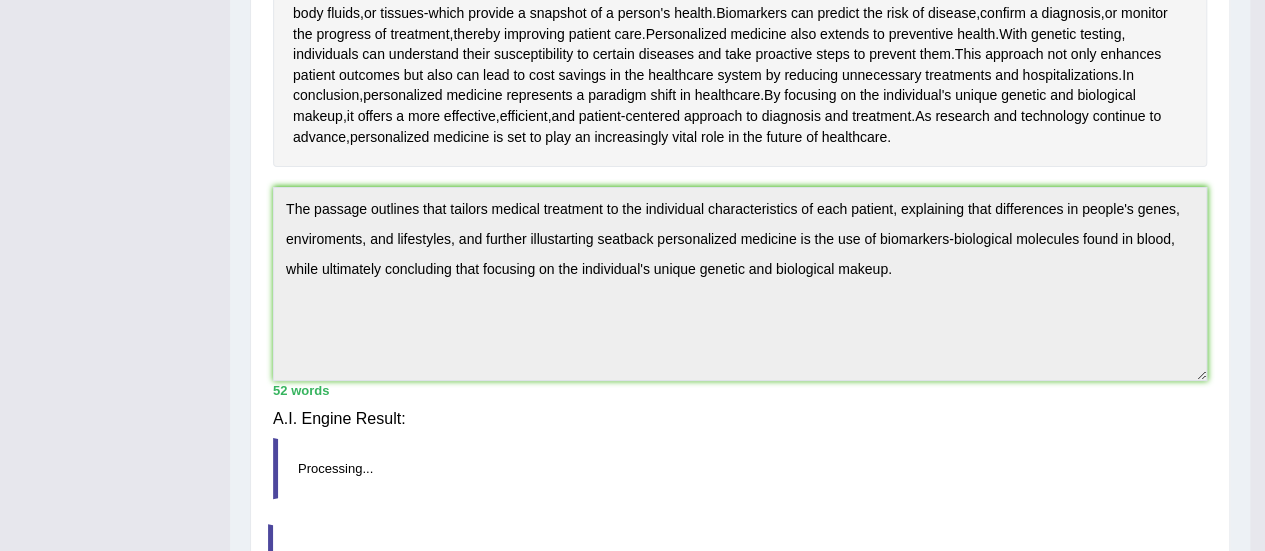 scroll, scrollTop: 529, scrollLeft: 0, axis: vertical 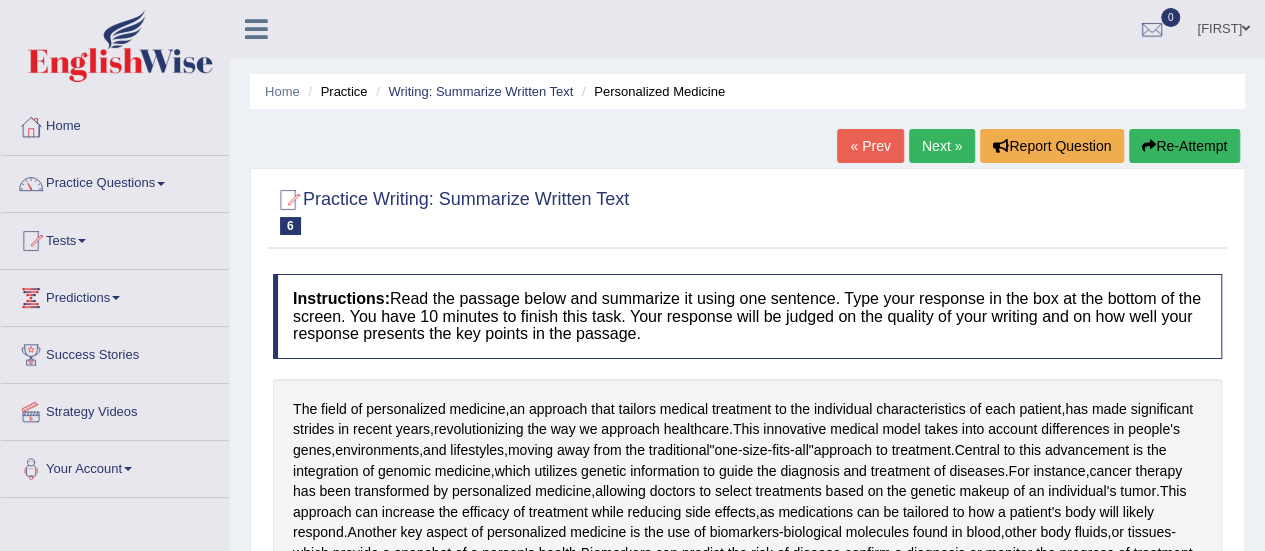 click on "Next »" at bounding box center (942, 146) 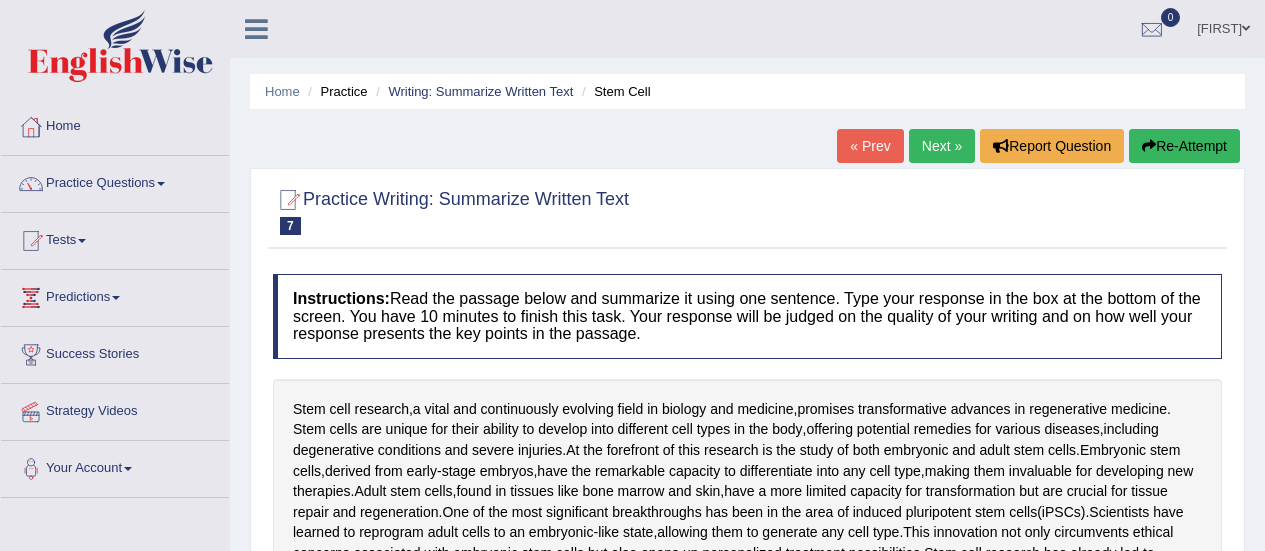 scroll, scrollTop: 0, scrollLeft: 0, axis: both 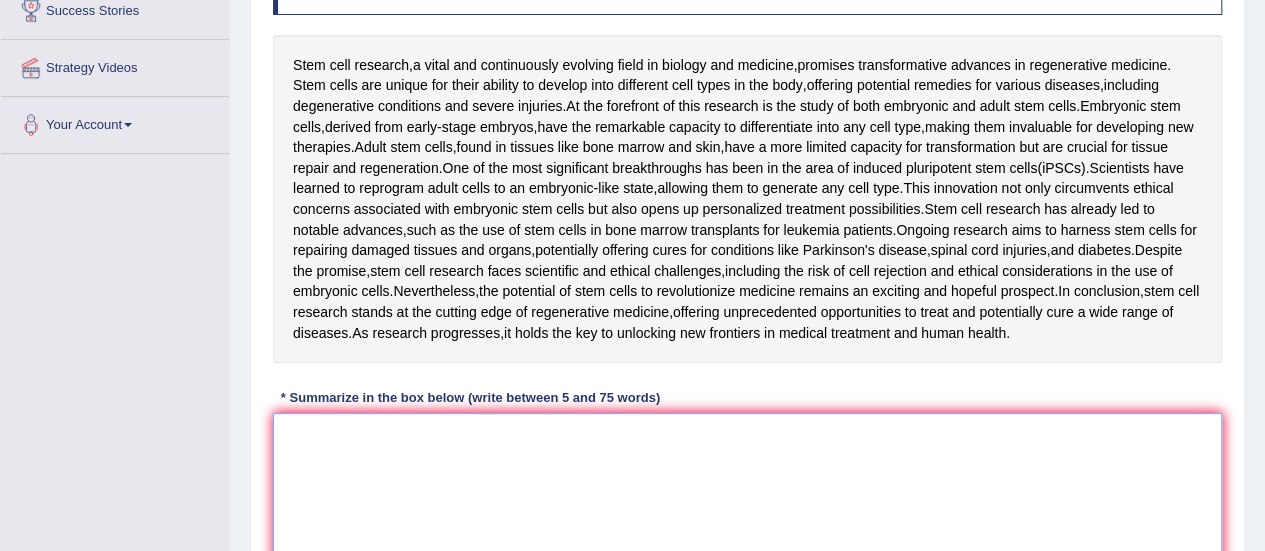 click at bounding box center [747, 510] 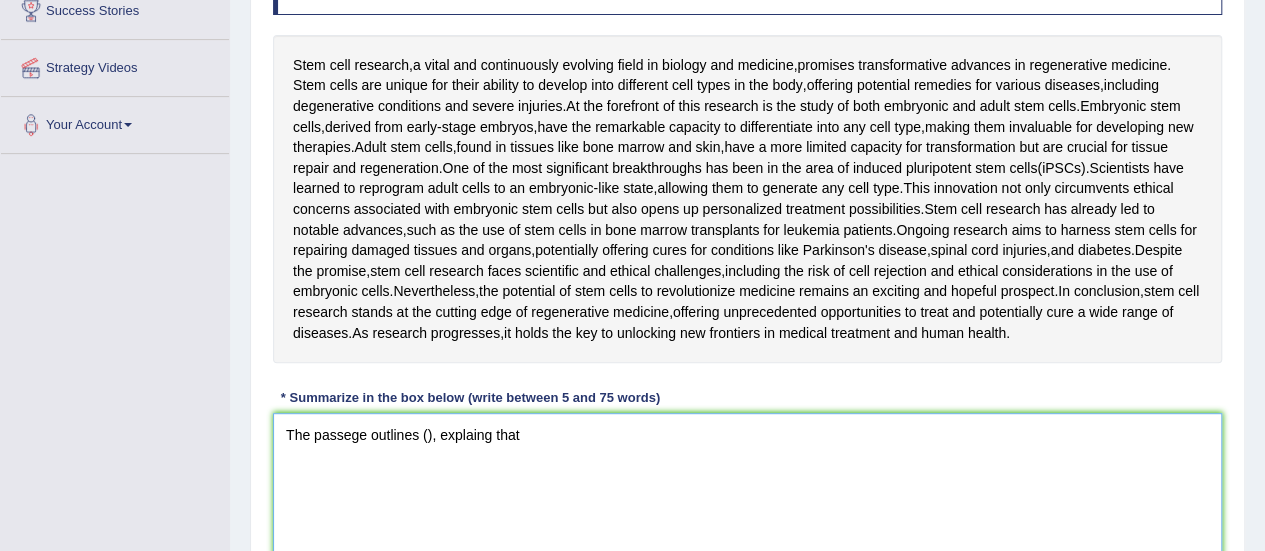 click on "The passege outlines (), explaing that" at bounding box center [747, 510] 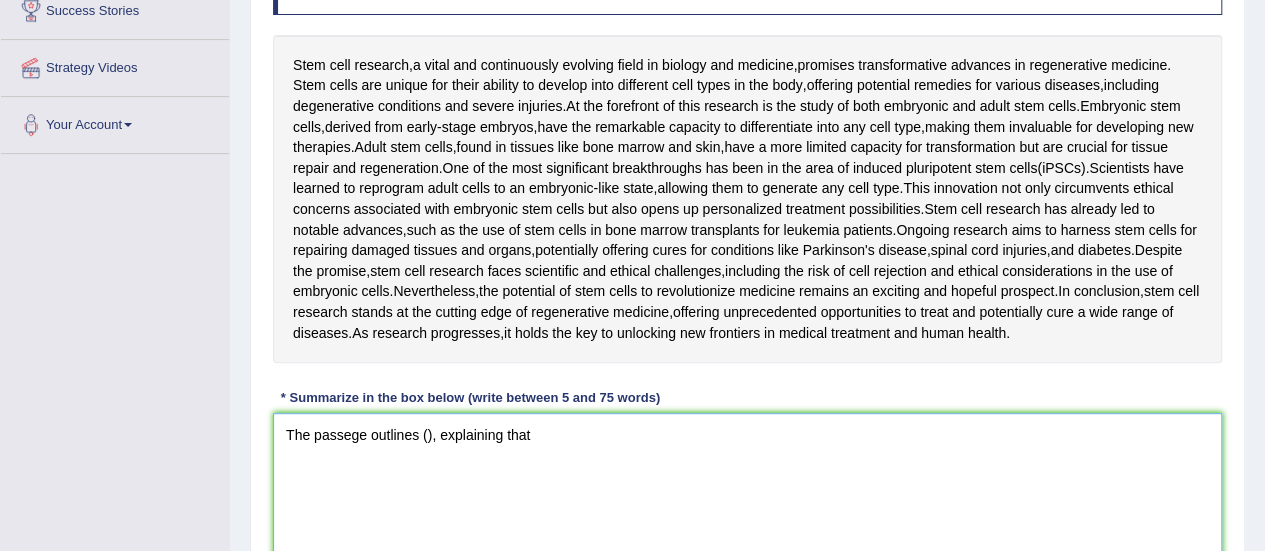 click on "The passege outlines (), explaining that" at bounding box center (747, 510) 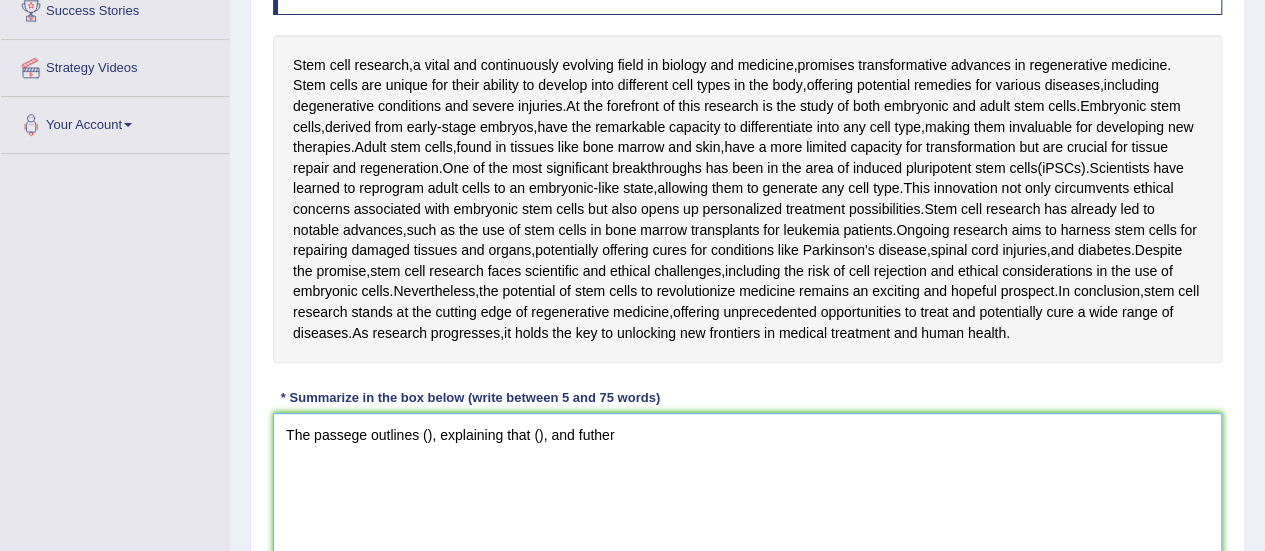 click on "The passege outlines (), explaining that (), and futher" at bounding box center [747, 510] 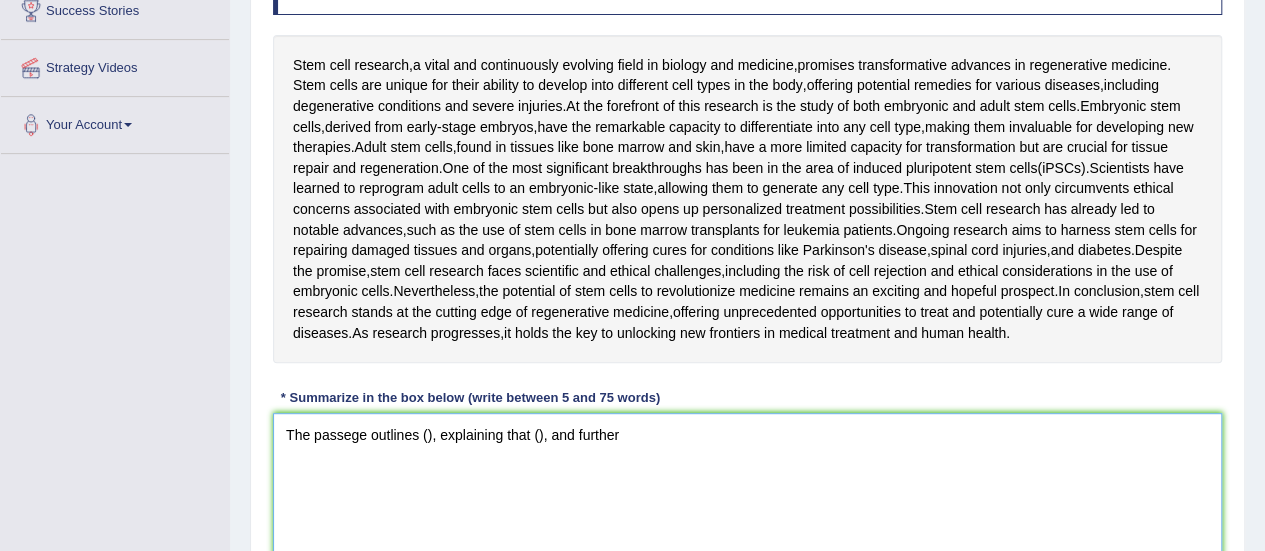 click on "The passege outlines (), explaining that (), and further" at bounding box center [747, 510] 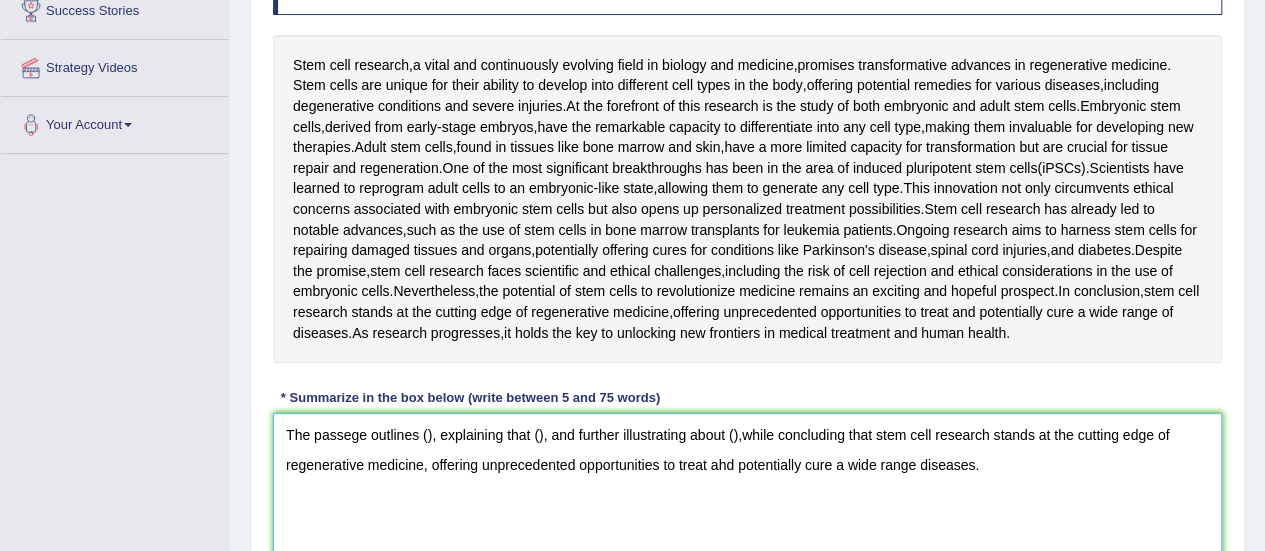 click on "The passege outlines (), explaining that (), and further illustrating about (),while concluding that stem cell research stands at the cutting edge of regenerative medicine, offering unprecedented opportunities to treat ahd potentially cure a wide range diseases." at bounding box center (747, 510) 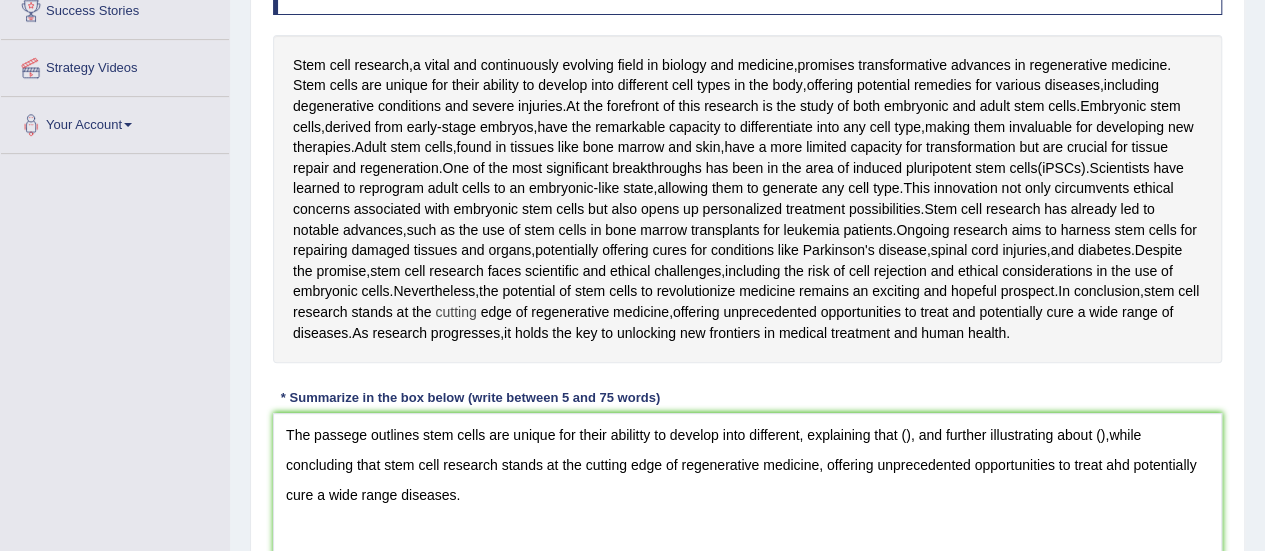 drag, startPoint x: 489, startPoint y: 425, endPoint x: 532, endPoint y: 308, distance: 124.65151 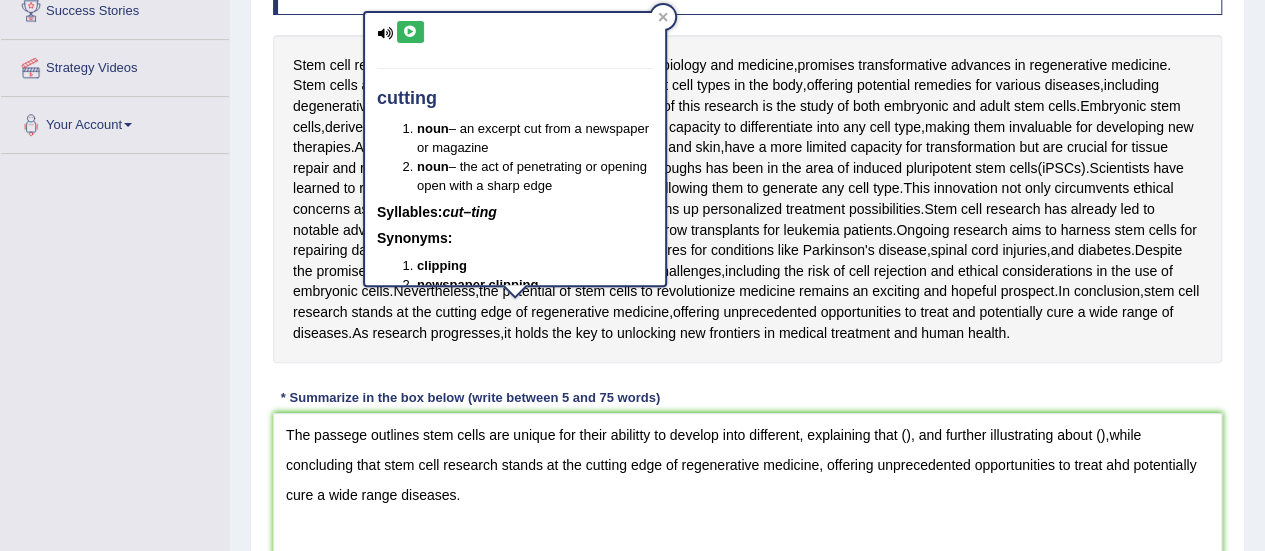 click at bounding box center [410, 32] 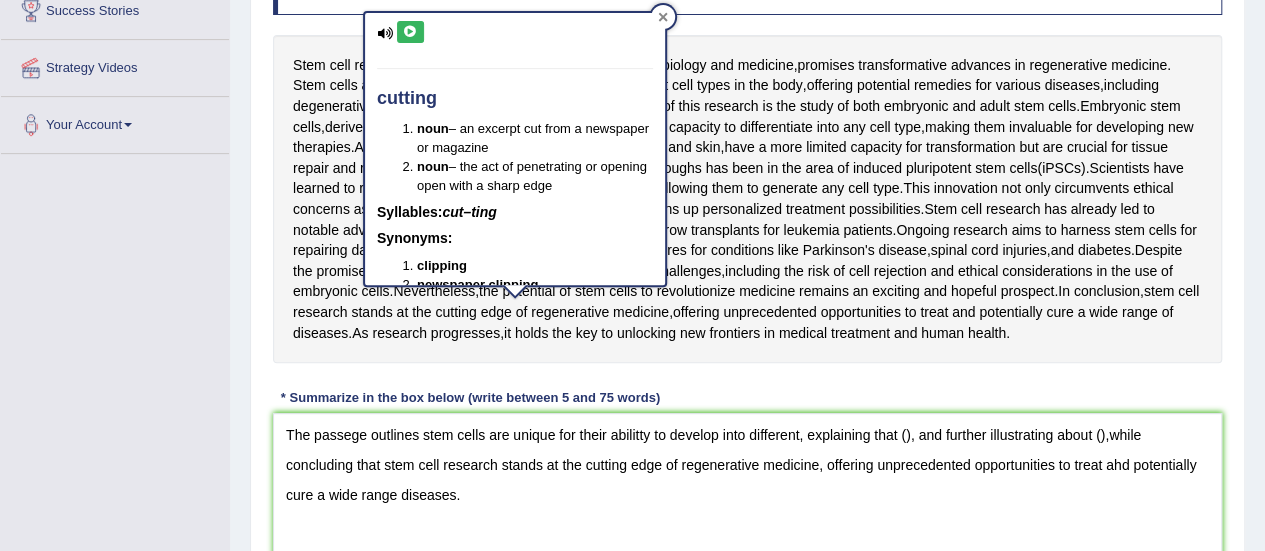 click at bounding box center (663, 17) 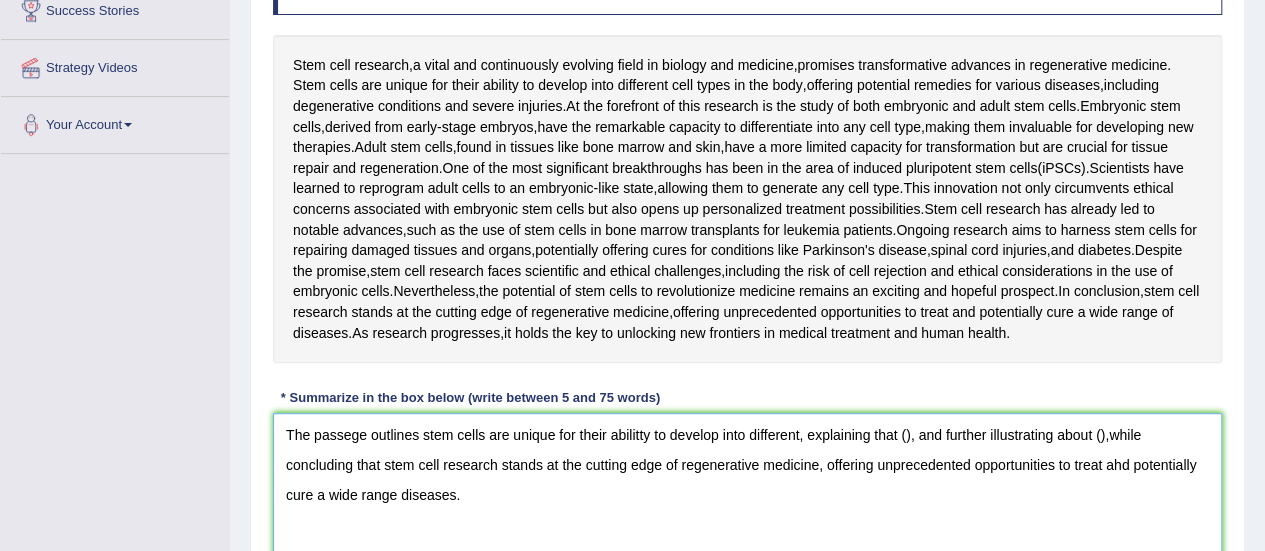 click on "The passege outlines stem cells are unique for their abilitty to develop into different, explaining that (), and further illustrating about (),while concluding that stem cell research stands at the cutting edge of regenerative medicine, offering unprecedented opportunities to treat ahd potentially cure a wide range diseases." at bounding box center [747, 510] 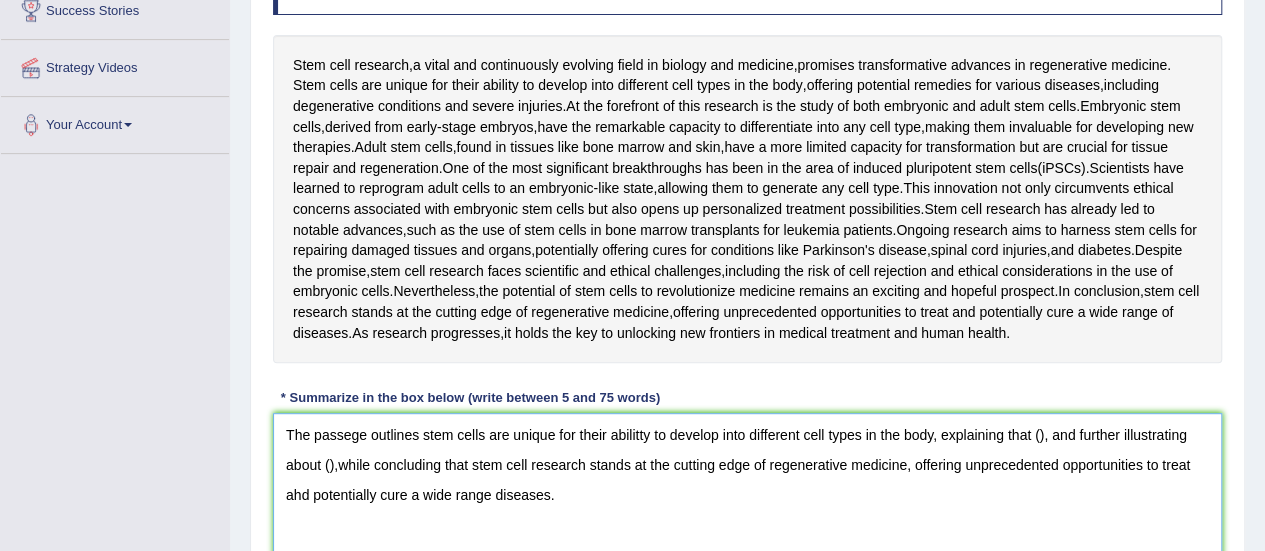 click on "The passege outlines stem cells are unique for their abilitty to develop into different cell types in the body, explaining that (), and further illustrating about (),while concluding that stem cell research stands at the cutting edge of regenerative medicine, offering unprecedented opportunities to treat ahd potentially cure a wide range diseases." at bounding box center [747, 510] 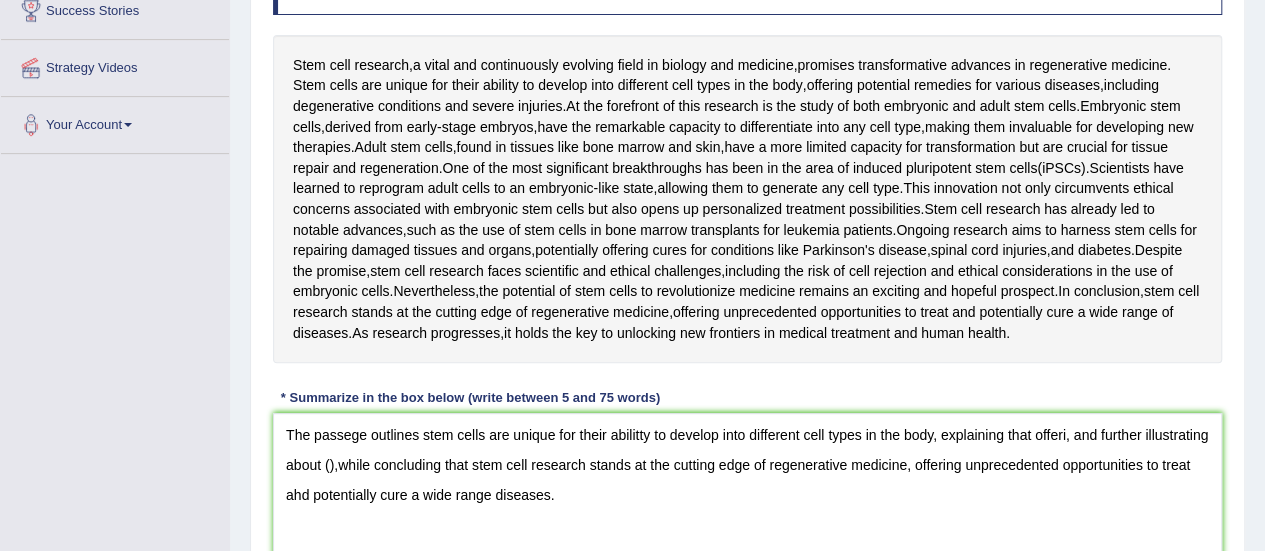 click on "Stem   cell   research ,  a   vital   and   continuously   evolving   field   in   biology   and   medicine ,  promises   transformative   advances   in   regenerative   medicine .  Stem   cells   are   unique   for   their   ability   to   develop   into   different   cell   types   in   the   body ,  offering   potential   remedies   for   various   diseases ,  including   degenerative   conditions   and   severe   injuries .  At   the   forefront   of   this   research   is   the   study   of   both   embryonic   and   adult   stem   cells .  Embryonic   stem   cells ,  derived   from   early - stage   embryos ,  have   the   remarkable   capacity   to   differentiate   into   any   cell   type ,  making   them   invaluable   for   developing   new   therapies .  Adult   stem   cells ,  found   in   tissues   like   bone   marrow   and   skin ,  have   a   more   limited   capacity   for   transformation   but   are   crucial   for   tissue   repair   and   regeneration .  One   of   the   most       has" at bounding box center (747, 199) 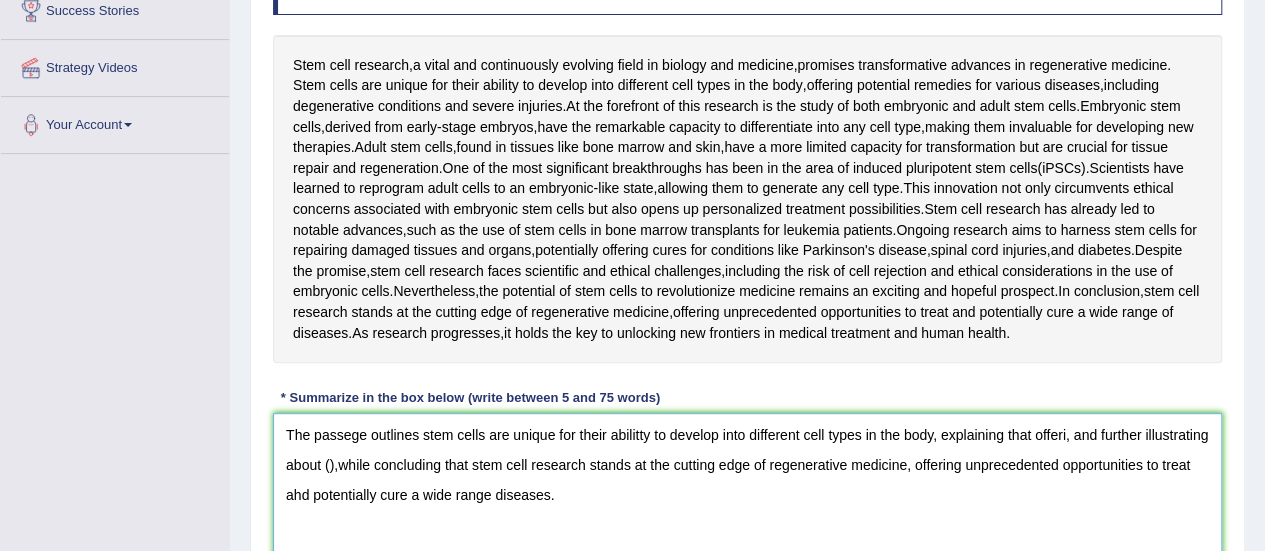 click on "The passege outlines stem cells are unique for their abilitty to develop into different cell types in the body, explaining that offeri, and further illustrating about (),while concluding that stem cell research stands at the cutting edge of regenerative medicine, offering unprecedented opportunities to treat ahd potentially cure a wide range diseases." at bounding box center (747, 510) 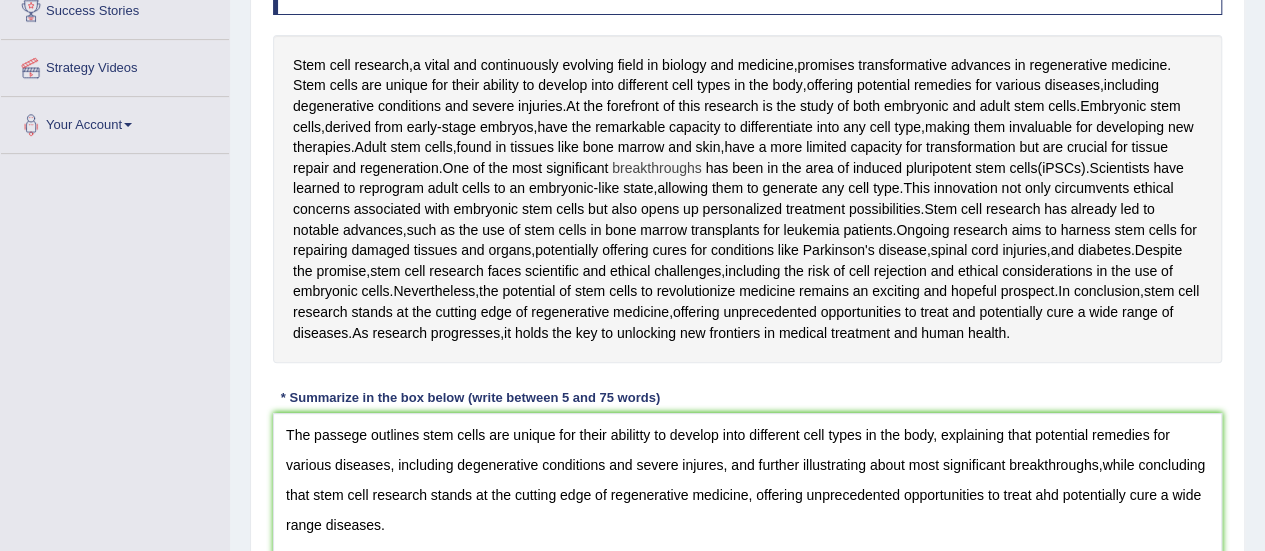 click on "breakthroughs" at bounding box center (657, 168) 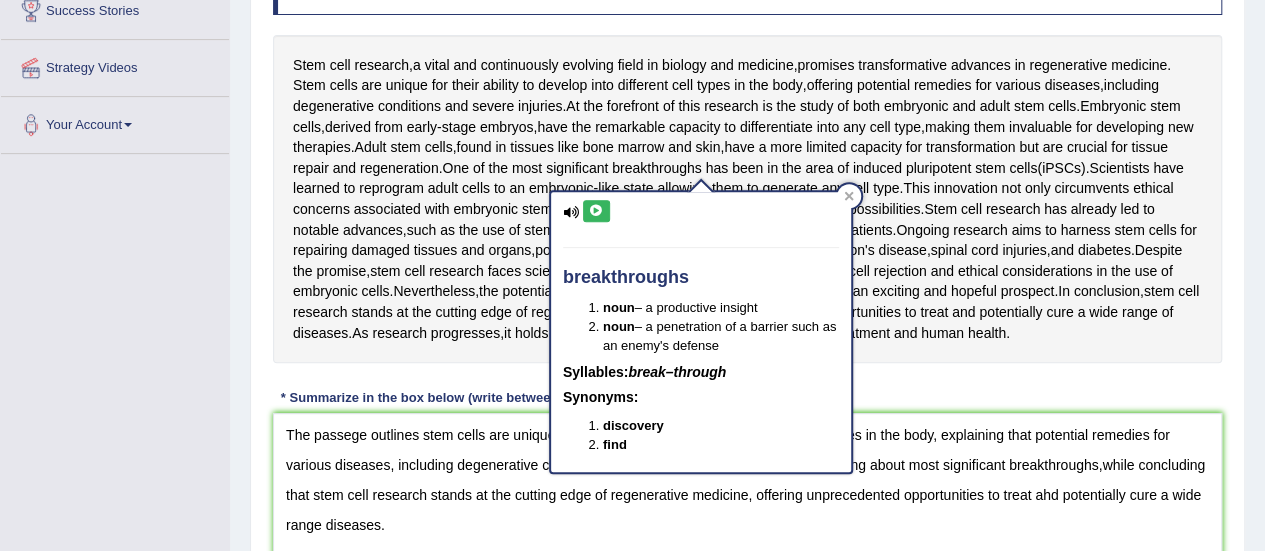click at bounding box center (596, 211) 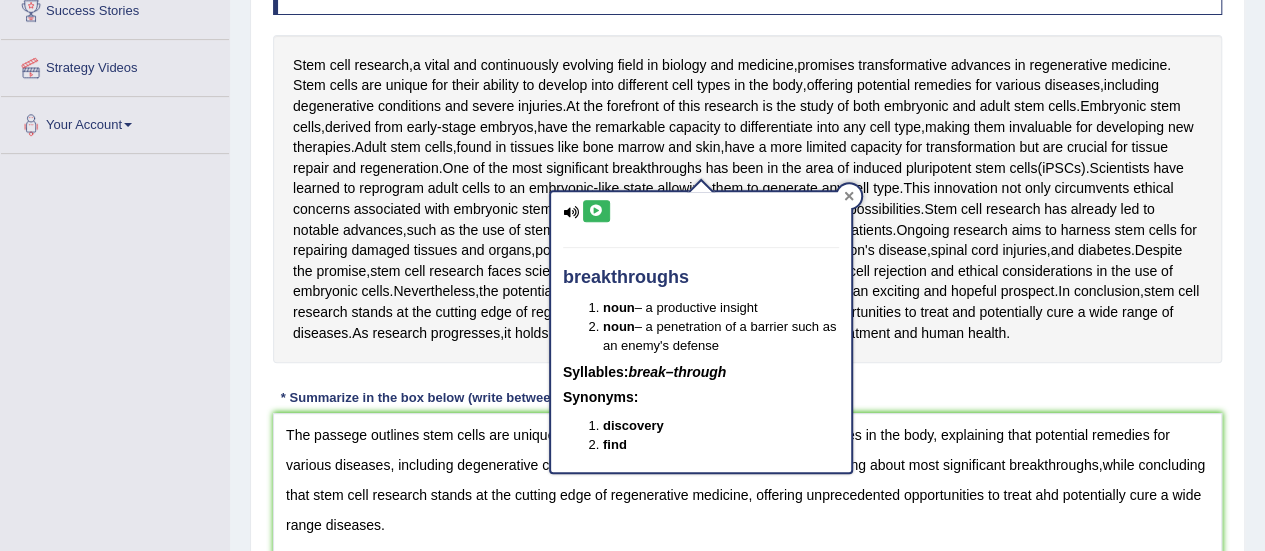 click 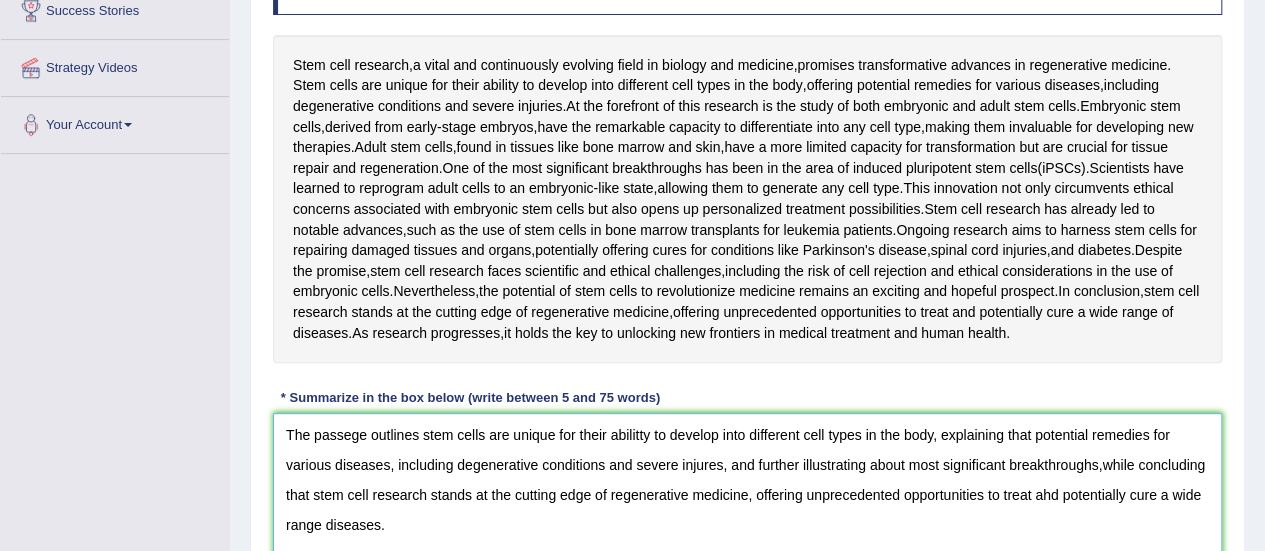 click on "The passege outlines stem cells are unique for their abilitty to develop into different cell types in the body, explaining that potential remedies for various diseases, including degenerative conditions and severe injures, and further illustrating about most significant breakthroughs,while concluding that stem cell research stands at the cutting edge of regenerative medicine, offering unprecedented opportunities to treat ahd potentially cure a wide range diseases." at bounding box center (747, 510) 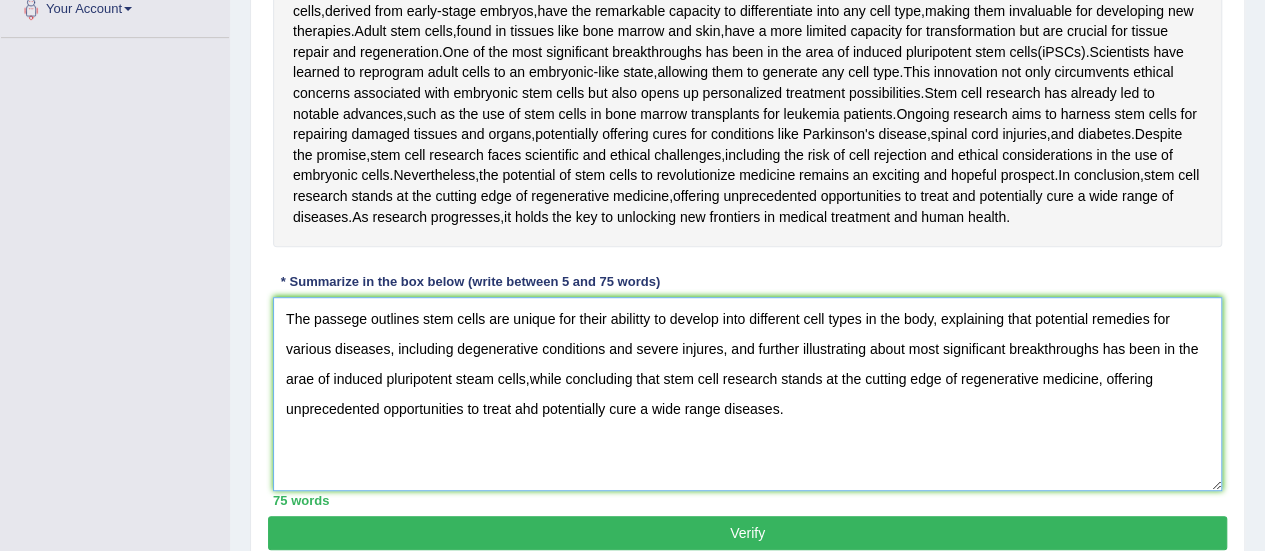 scroll, scrollTop: 444, scrollLeft: 0, axis: vertical 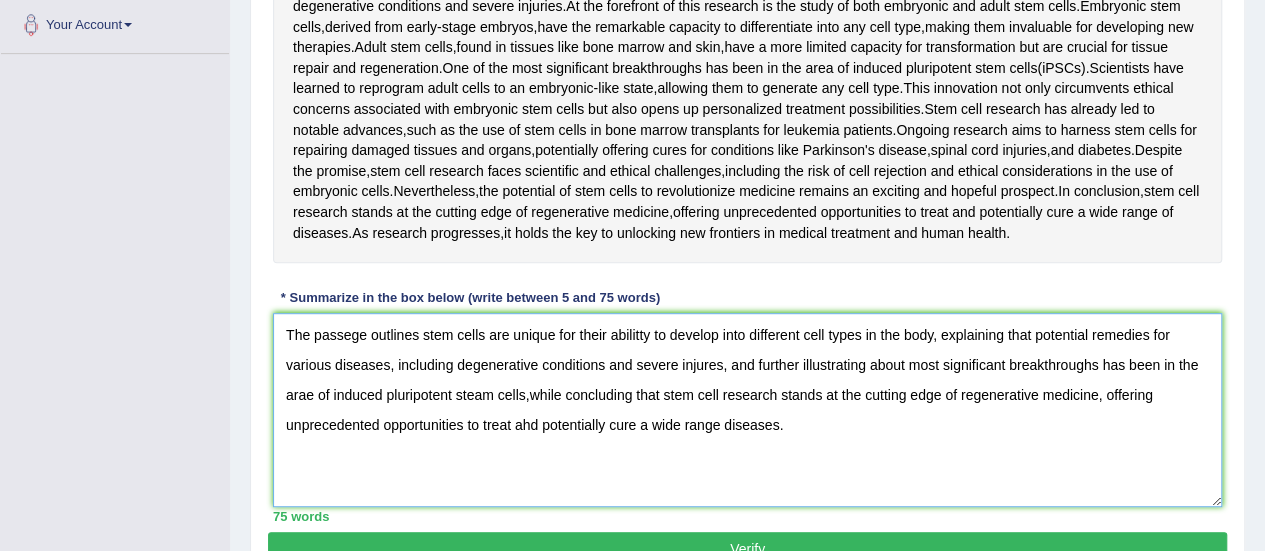 click on "The passege outlines stem cells are unique for their abilitty to develop into different cell types in the body, explaining that potential remedies for various diseases, including degenerative conditions and severe injures, and further illustrating about most significant breakthroughs has been in the arae of induced pluripotent steam cells,while concluding that stem cell research stands at the cutting edge of regenerative medicine, offering unprecedented opportunities to treat ahd potentially cure a wide range diseases." at bounding box center [747, 410] 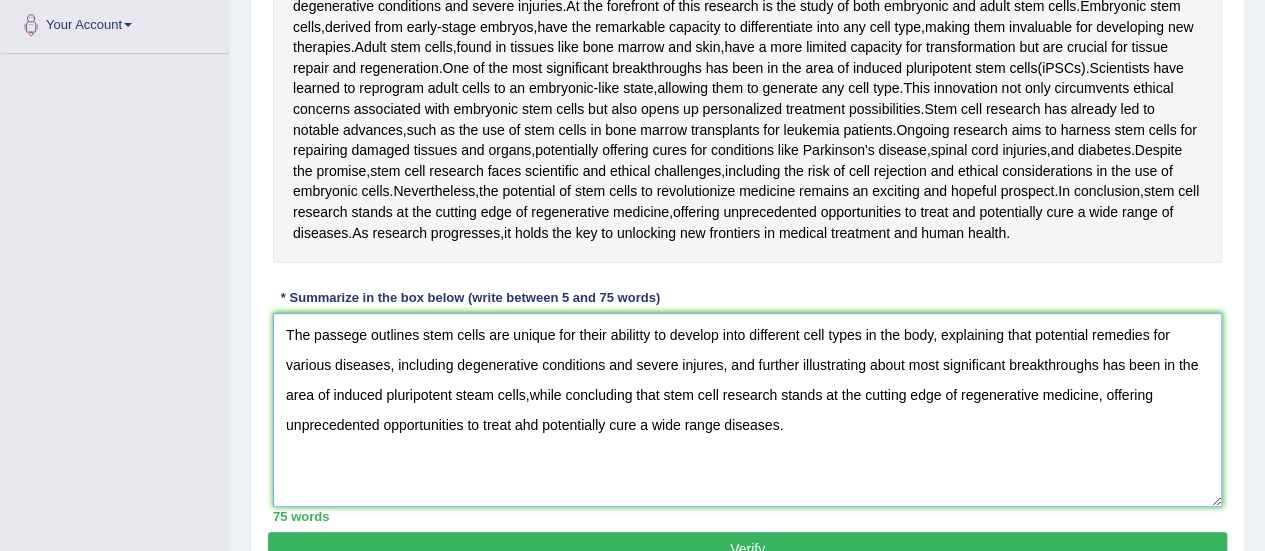 scroll, scrollTop: 540, scrollLeft: 0, axis: vertical 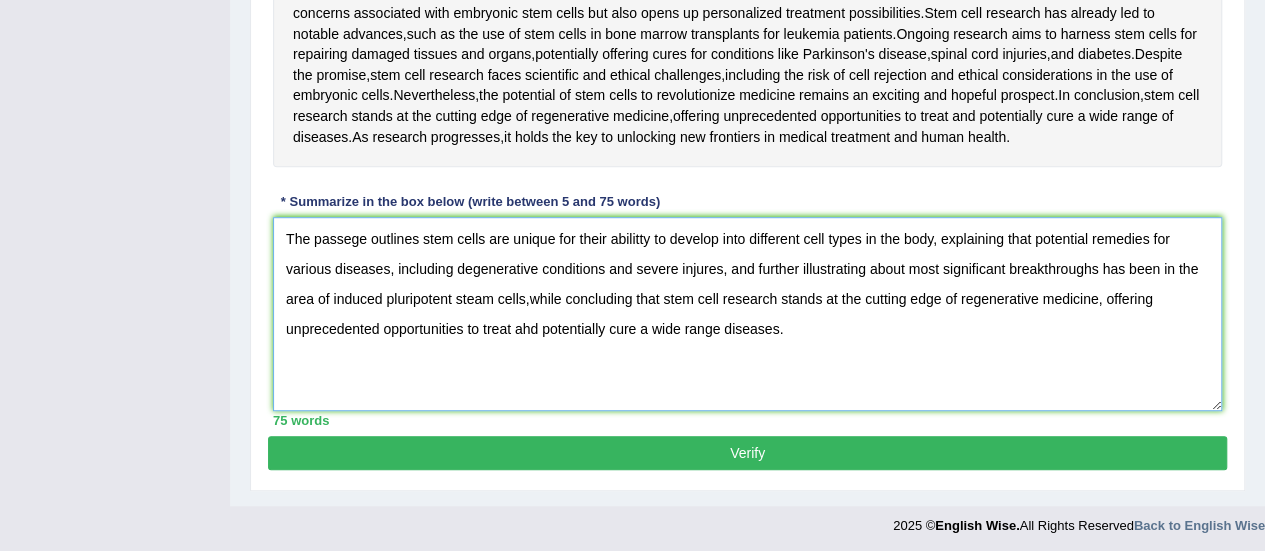 click on "The passege outlines stem cells are unique for their abilitty to develop into different cell types in the body, explaining that potential remedies for various diseases, including degenerative conditions and severe injures, and further illustrating about most significant breakthroughs has been in the area of induced pluripotent steam cells,while concluding that stem cell research stands at the cutting edge of regenerative medicine, offering unprecedented opportunities to treat ahd potentially cure a wide range diseases." at bounding box center [747, 314] 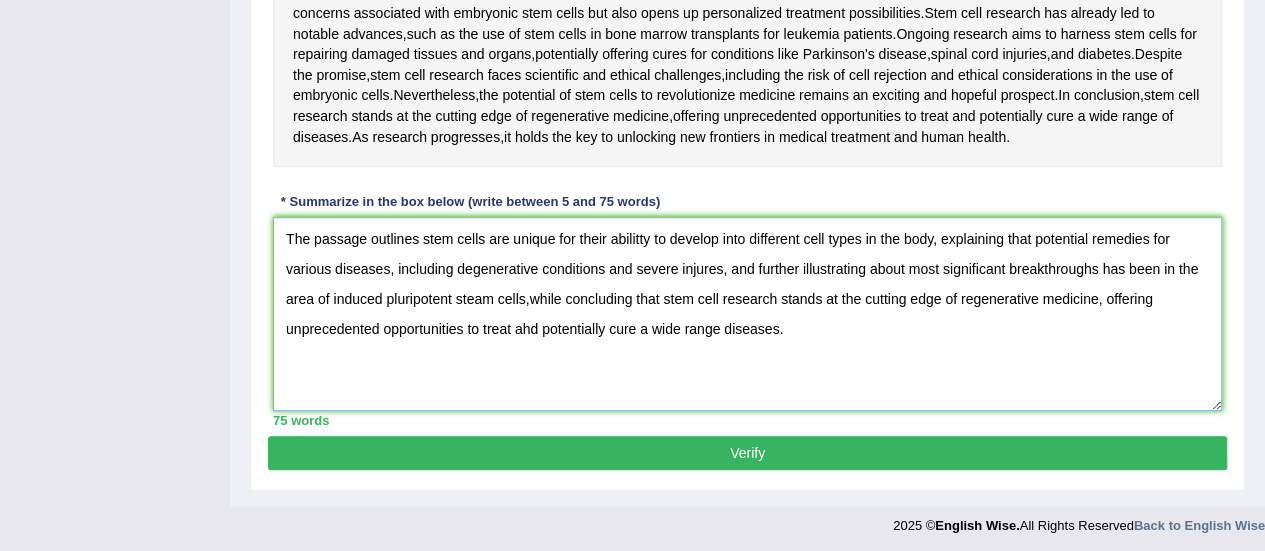 type on "The passage outlines stem cells are unique for their abilitty to develop into different cell types in the body, explaining that potential remedies for various diseases, including degenerative conditions and severe injures, and further illustrating about most significant breakthroughs has been in the area of induced pluripotent steam cells,while concluding that stem cell research stands at the cutting edge of regenerative medicine, offering unprecedented opportunities to treat ahd potentially cure a wide range diseases." 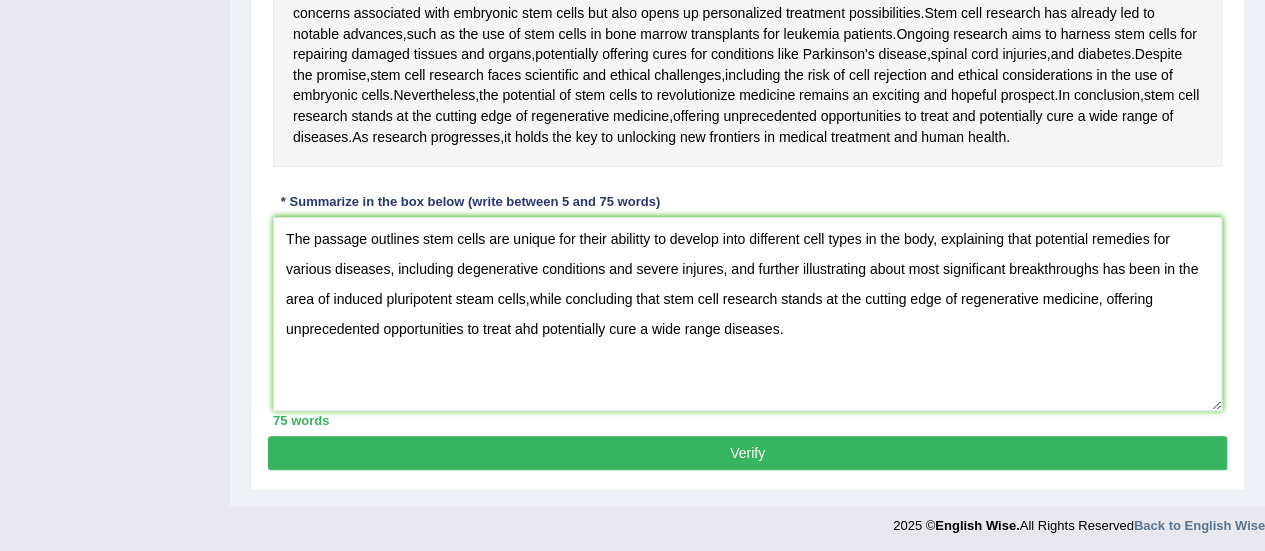 click on "Verify" at bounding box center [747, 453] 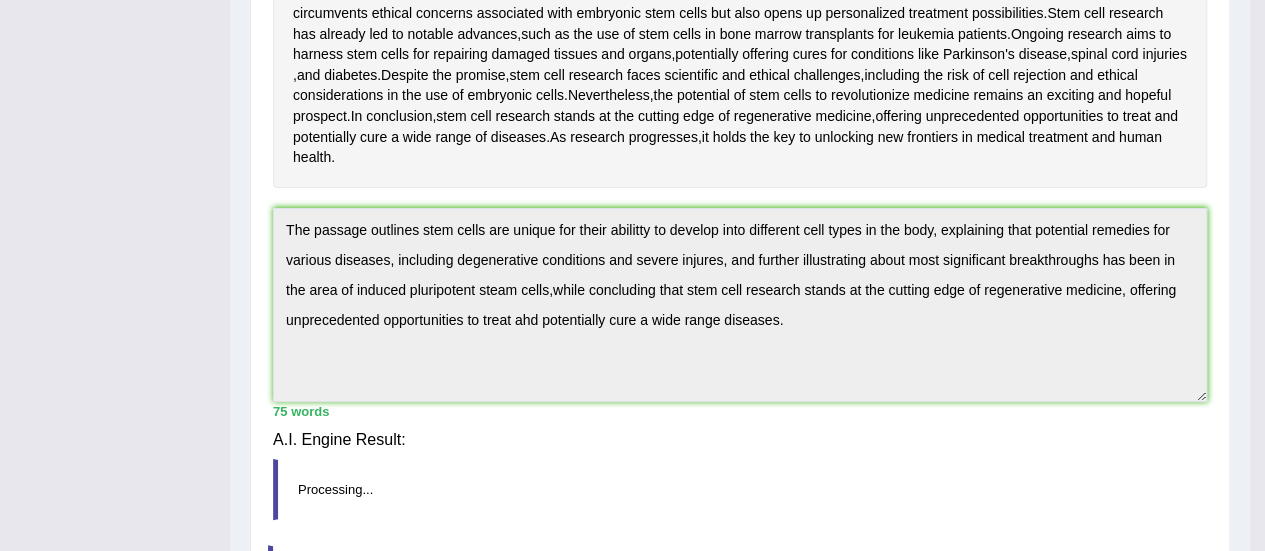 scroll, scrollTop: 529, scrollLeft: 0, axis: vertical 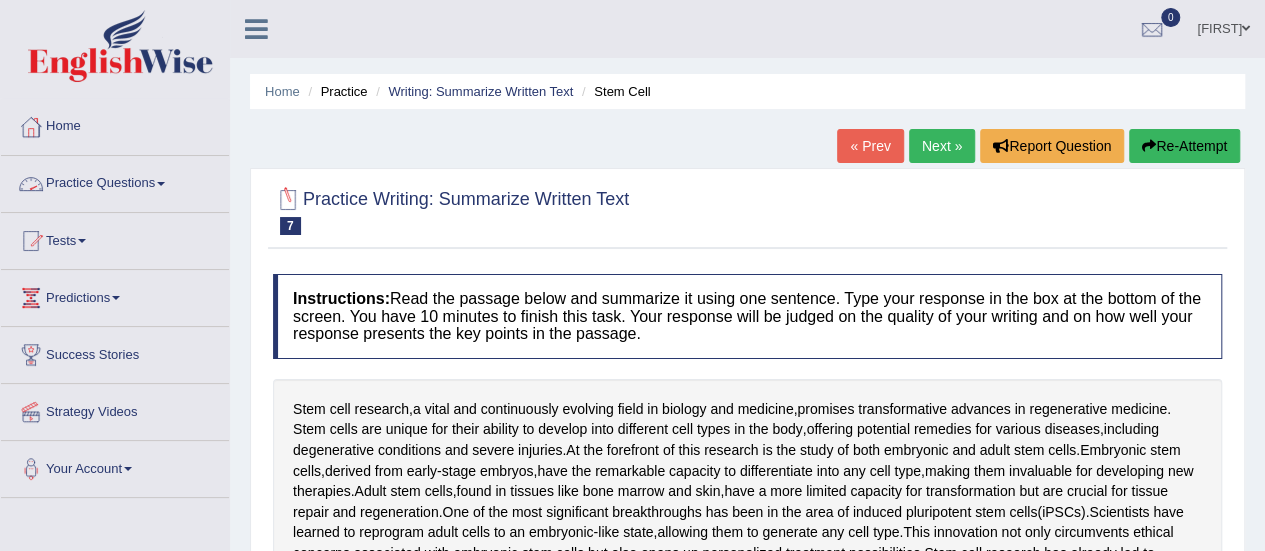 click on "Practice Questions" at bounding box center [115, 181] 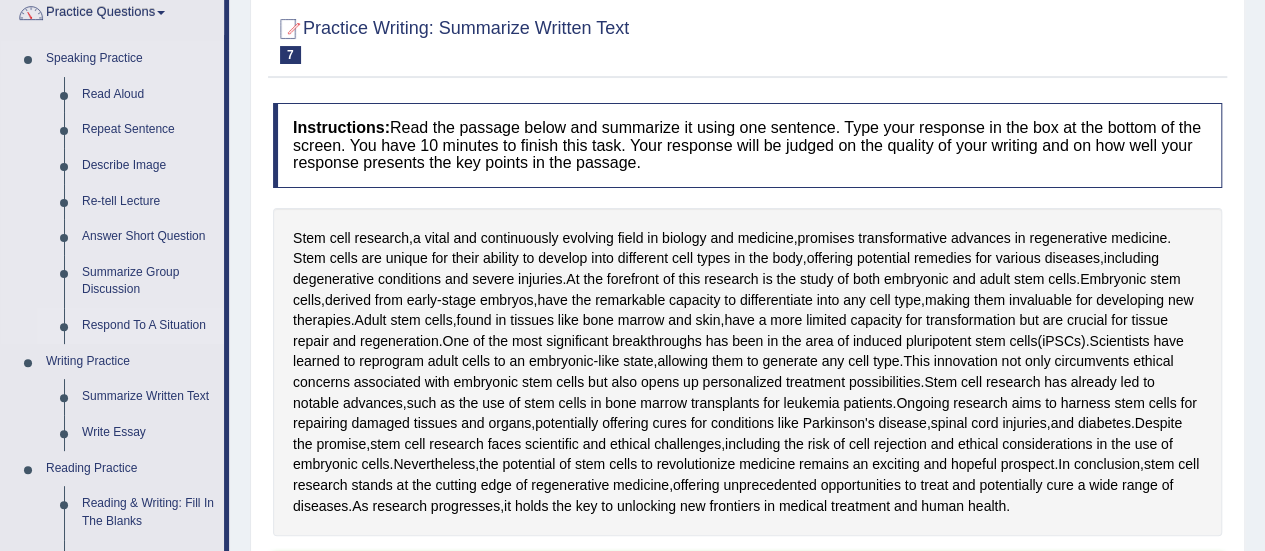 scroll, scrollTop: 169, scrollLeft: 0, axis: vertical 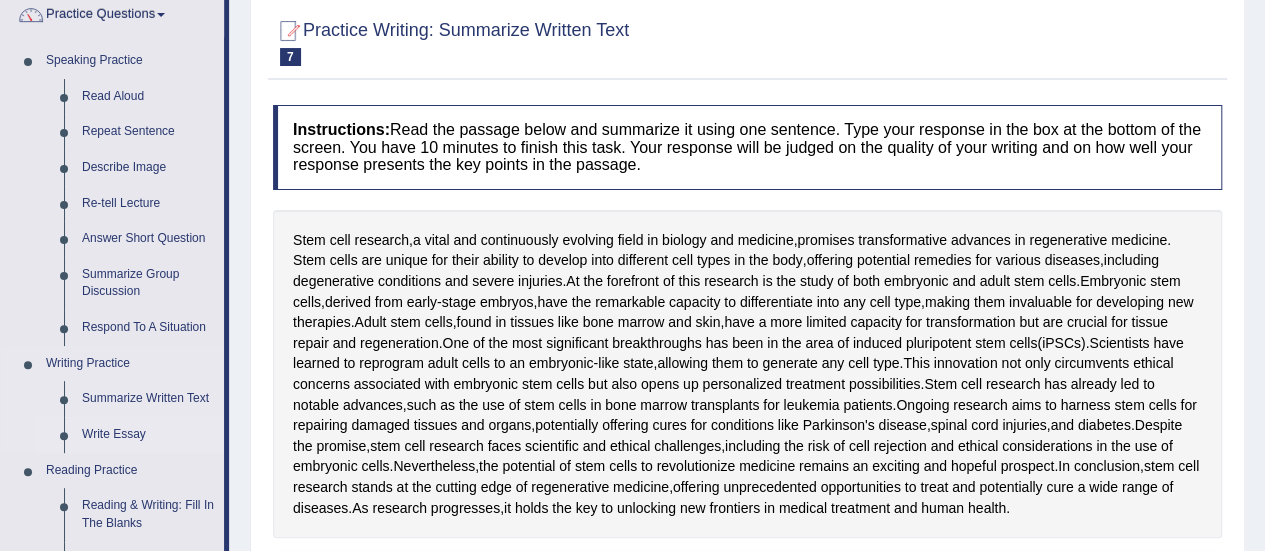 click on "Write Essay" at bounding box center (148, 435) 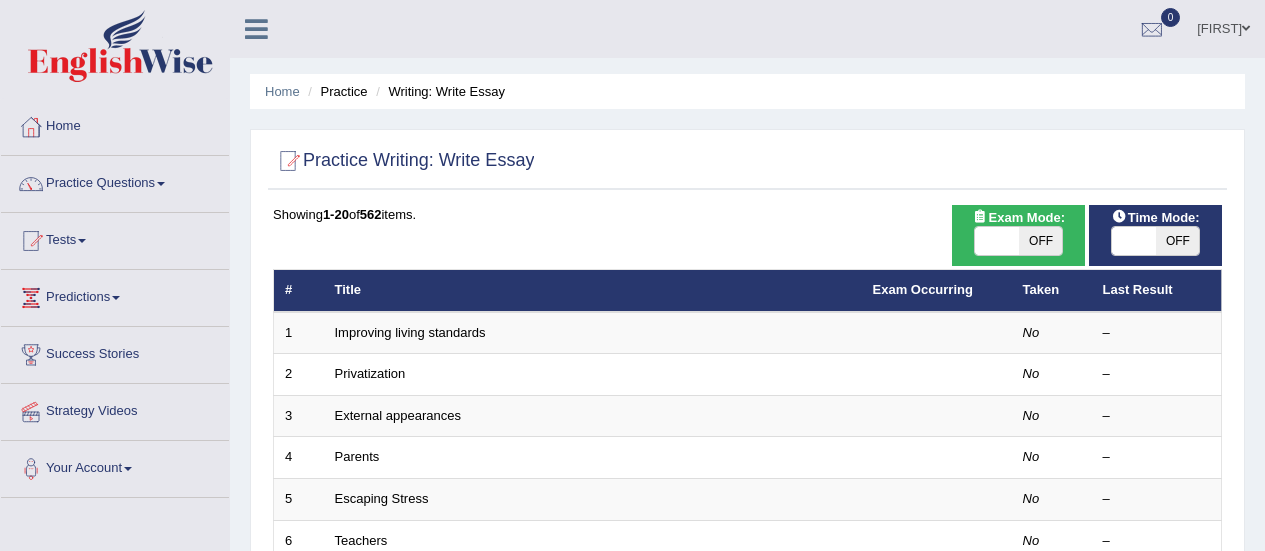 scroll, scrollTop: 0, scrollLeft: 0, axis: both 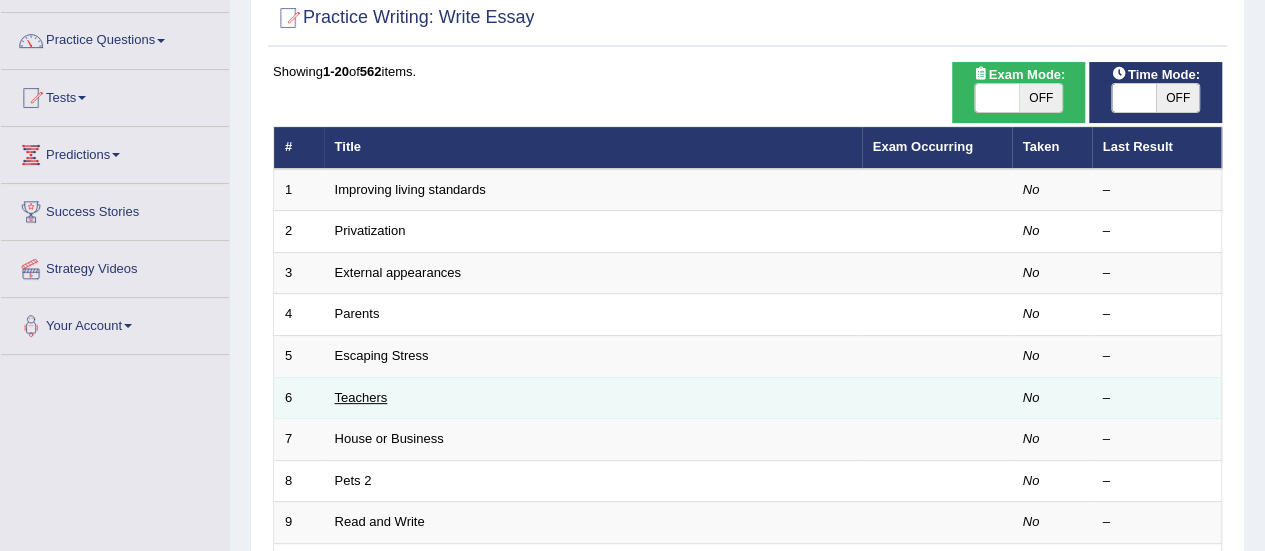 click on "Teachers" at bounding box center [361, 397] 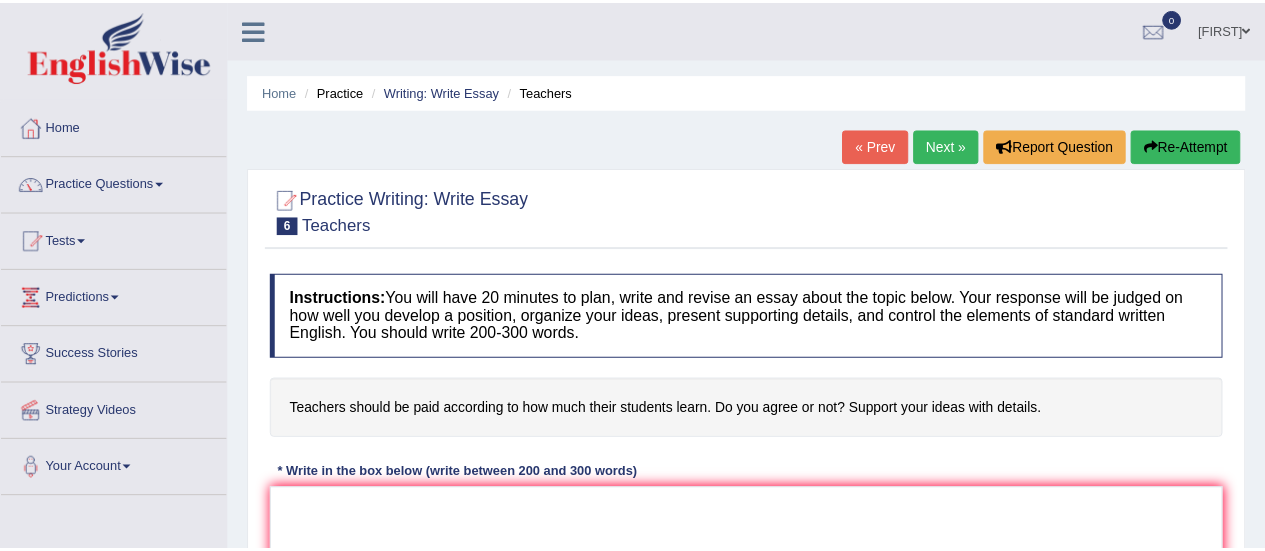 scroll, scrollTop: 0, scrollLeft: 0, axis: both 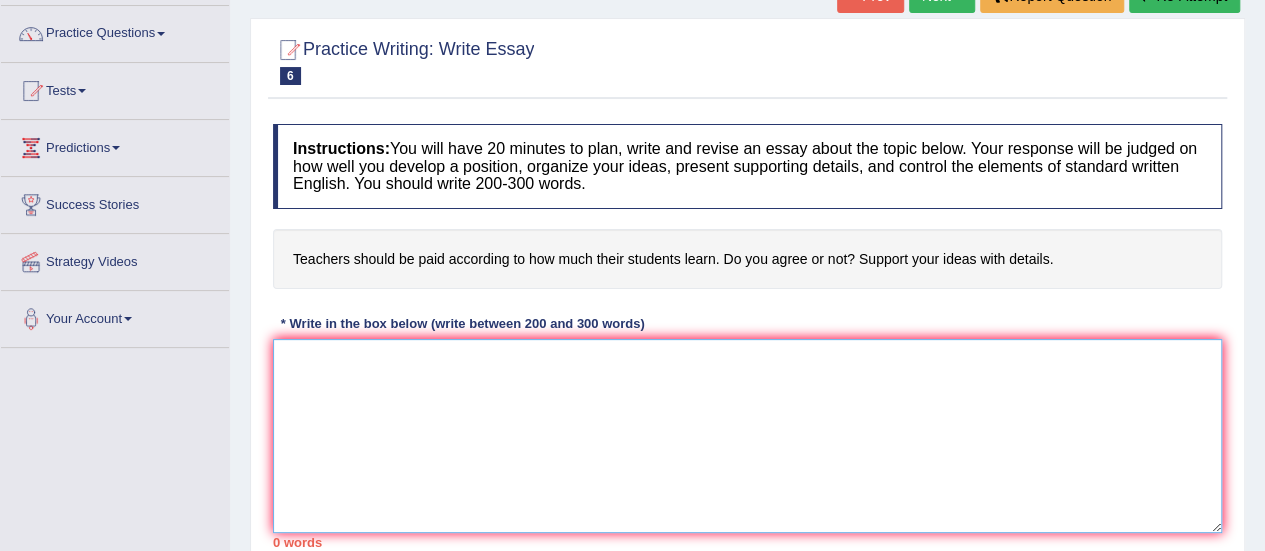 click at bounding box center [747, 436] 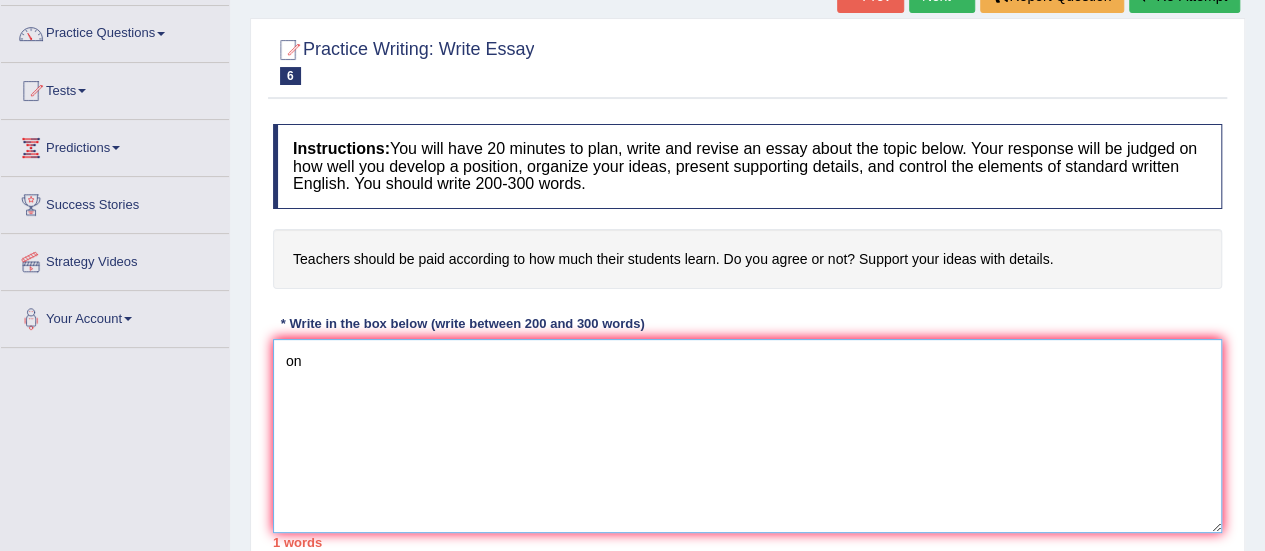 type on "o" 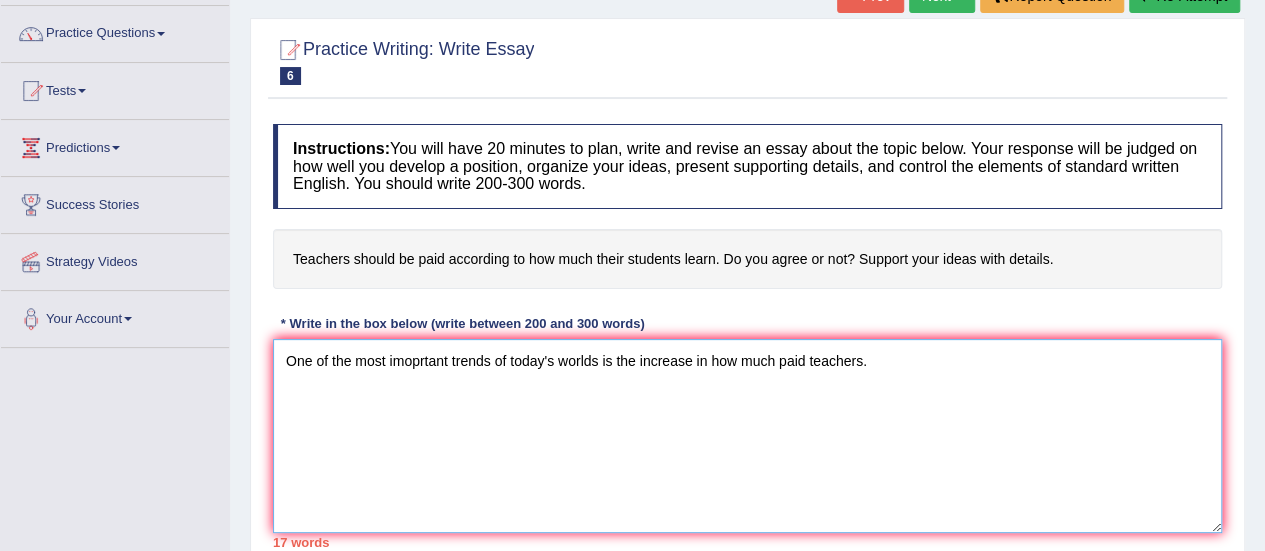 drag, startPoint x: 870, startPoint y: 361, endPoint x: 278, endPoint y: 368, distance: 592.0414 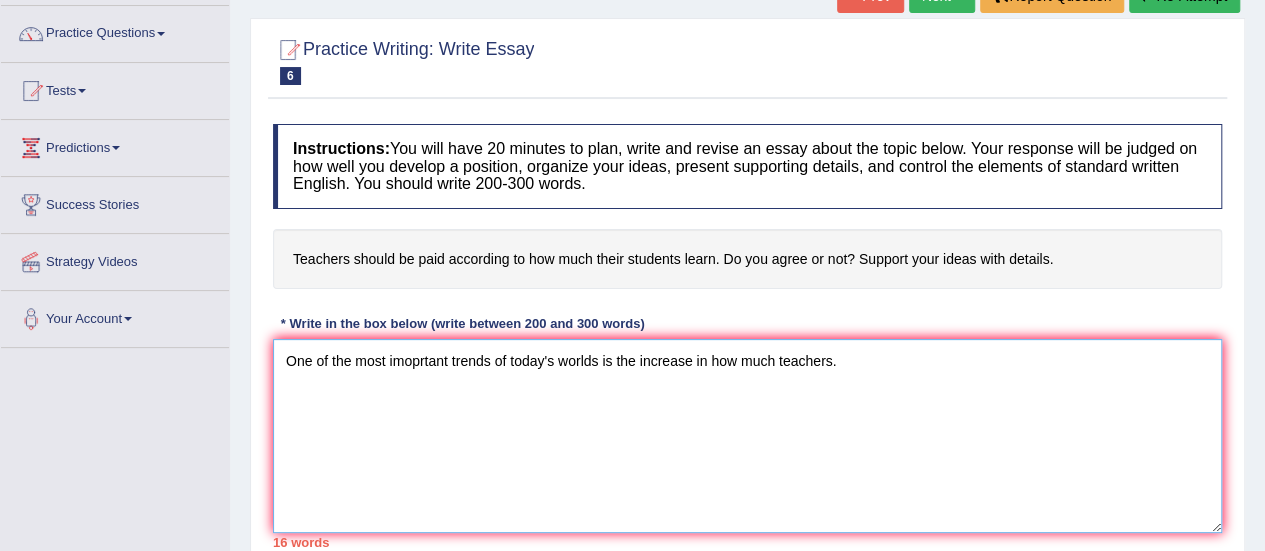 drag, startPoint x: 830, startPoint y: 357, endPoint x: 856, endPoint y: 357, distance: 26 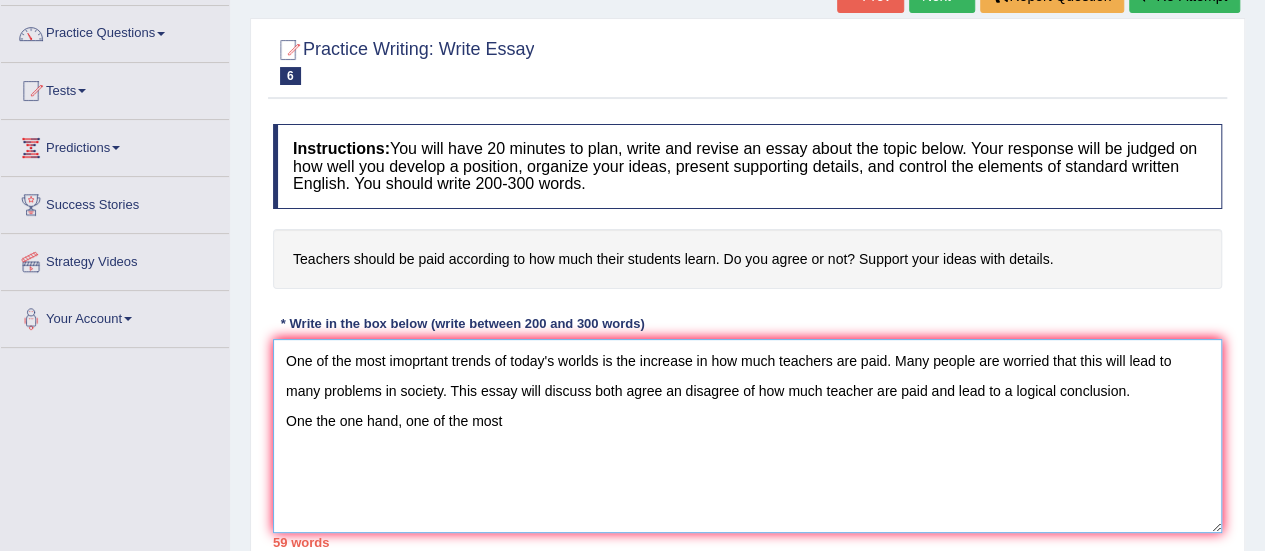 click on "One of the most imoprtant trends of today's worlds is the increase in how much teachers are paid. Many people are worried that this will lead to many problems in society. This essay will discuss both agree an disagree of how much teacher are paid and lead to a logical conclusion.
One the one hand, one of the most" at bounding box center [747, 436] 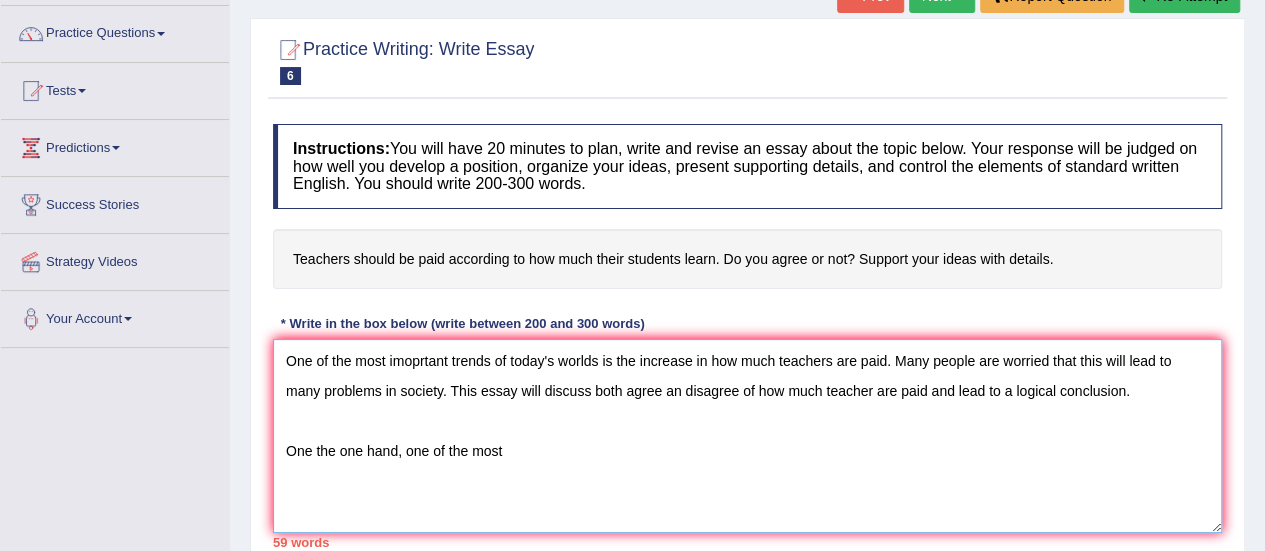 click on "One of the most imoprtant trends of today's worlds is the increase in how much teachers are paid. Many people are worried that this will lead to many problems in society. This essay will discuss both agree an disagree of how much teacher are paid and lead to a logical conclusion.
One the one hand, one of the most" at bounding box center (747, 436) 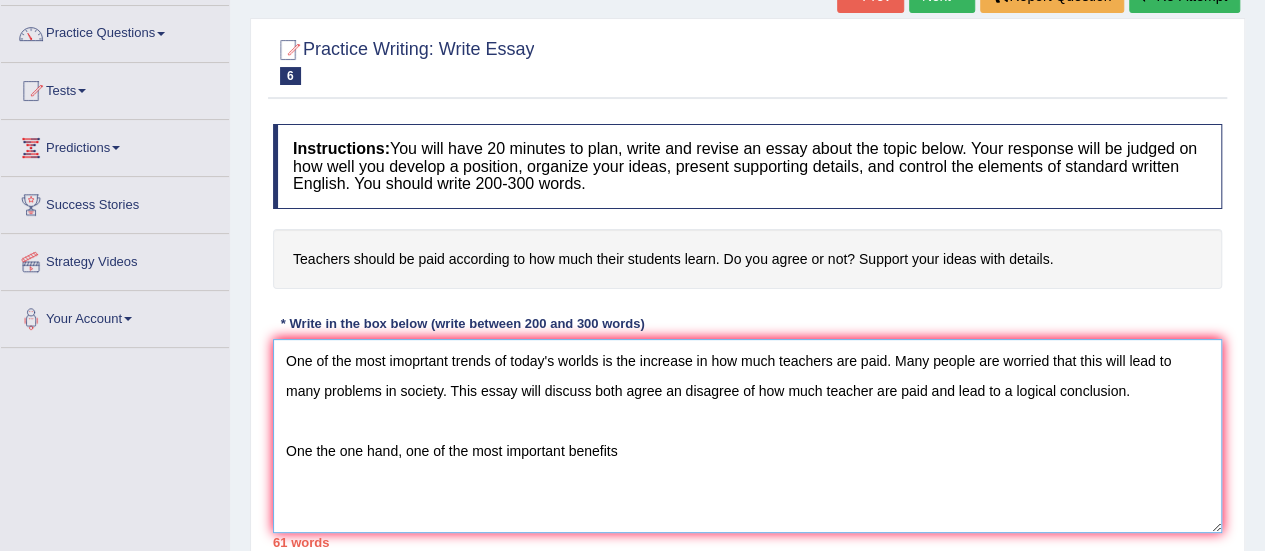 type on "One of the most imoprtant trends of today's worlds is the increase in how much teachers are paid. Many people are worried that this will lead to many problems in society. This essay will discuss both agree an disagree of how much teacher are paid and lead to a logical conclusion.
One the one hand, one of the most important benefits" 